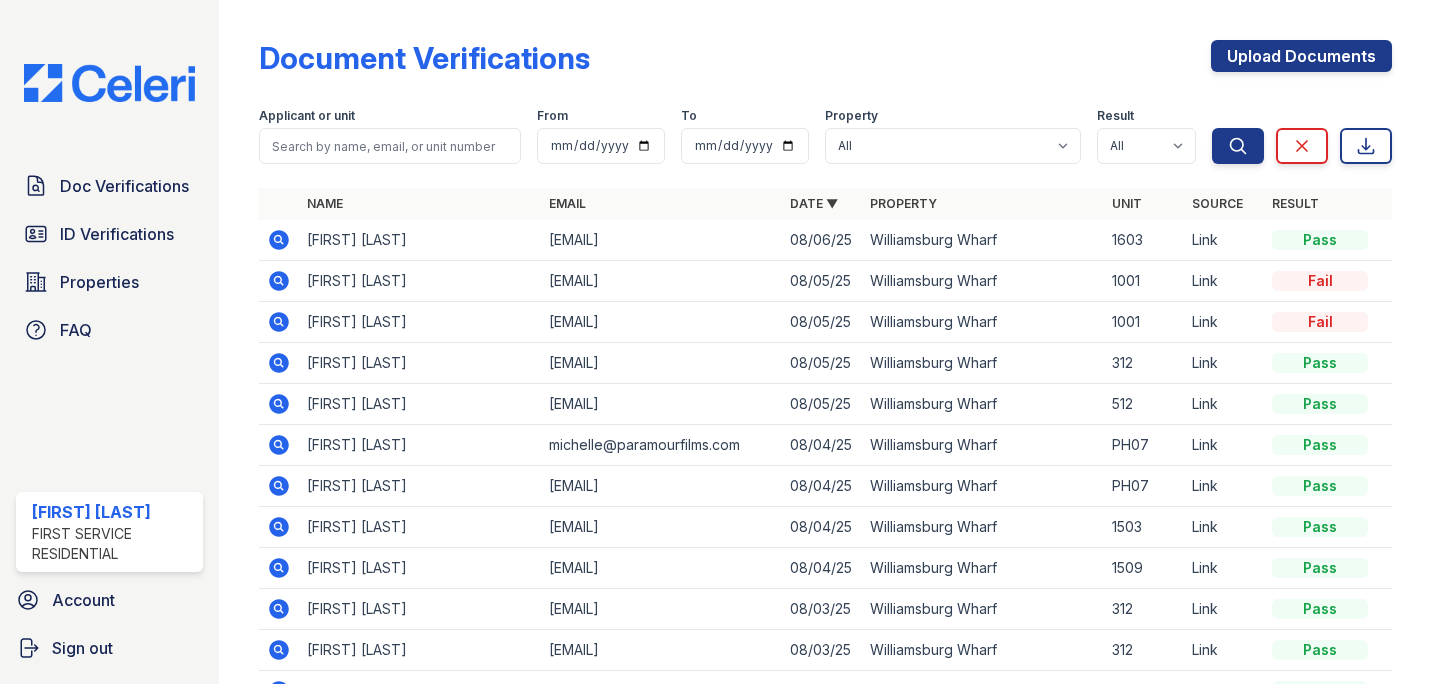 scroll, scrollTop: 0, scrollLeft: 0, axis: both 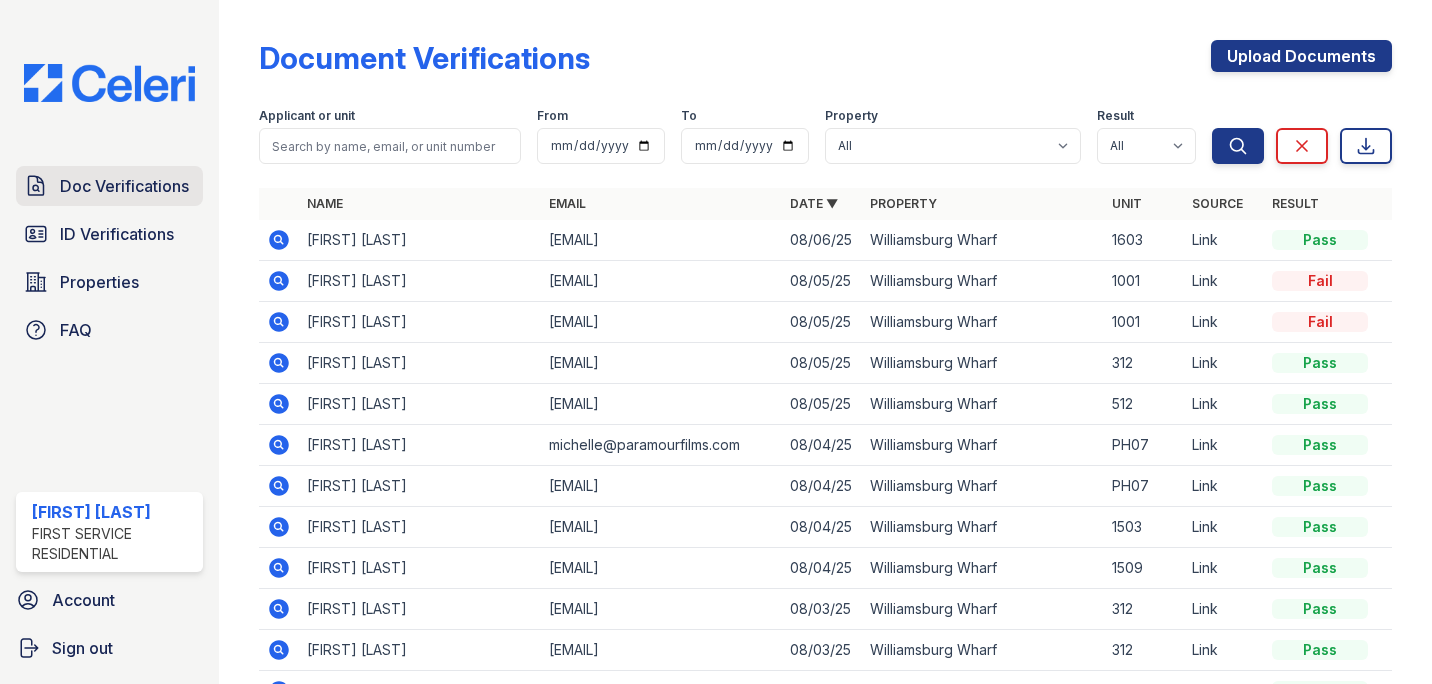 click on "Doc Verifications" at bounding box center (124, 186) 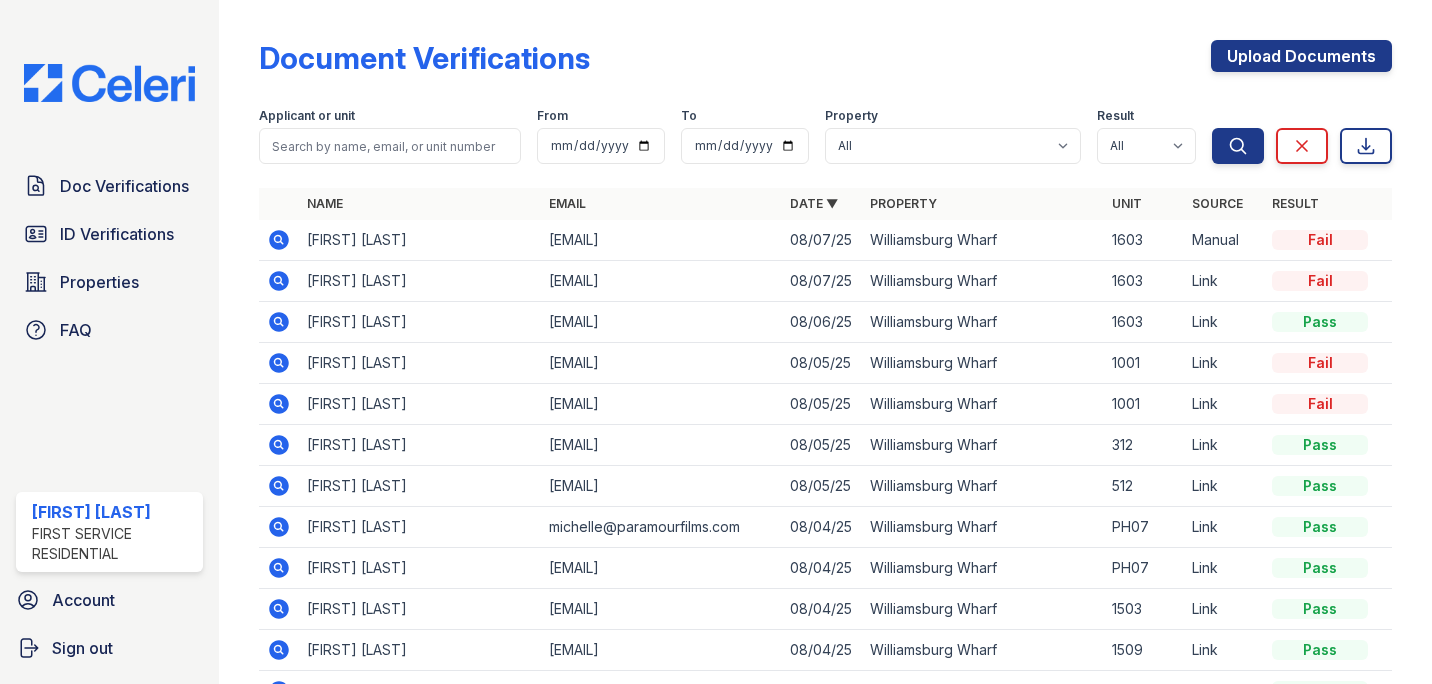 click 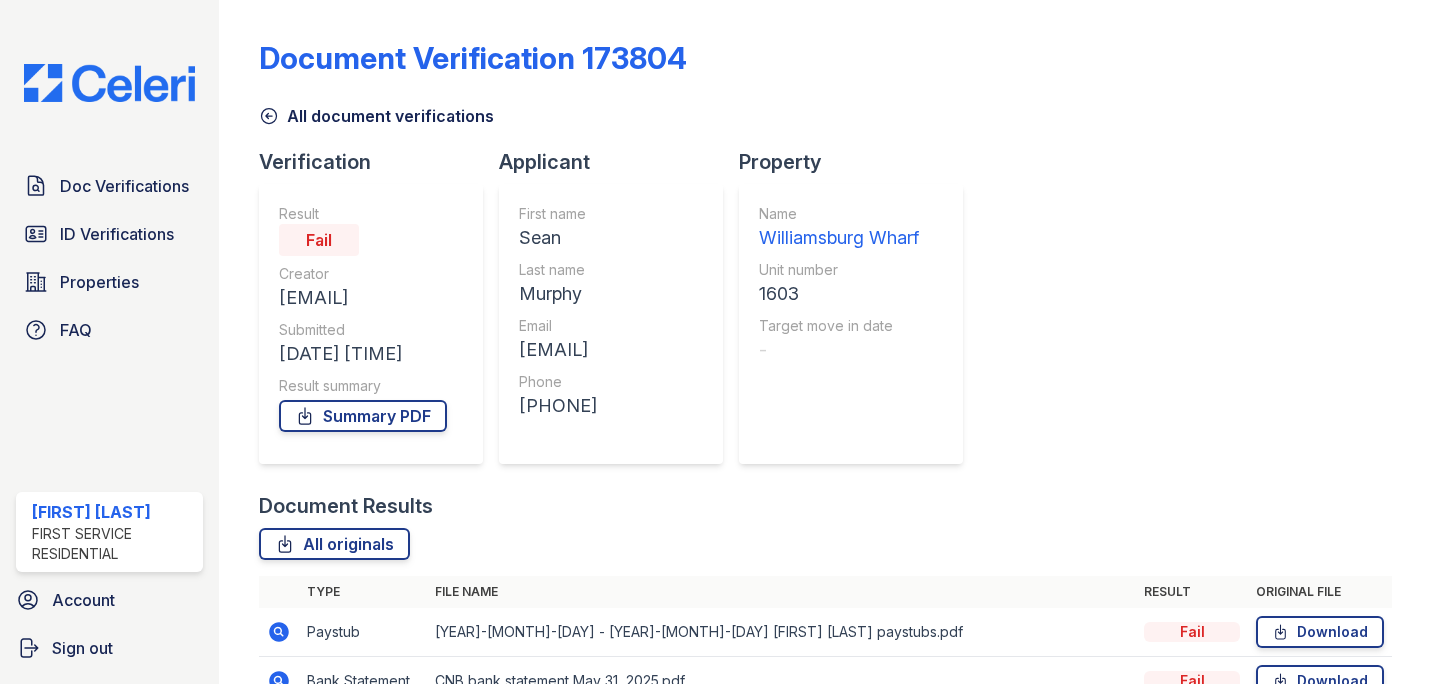 scroll, scrollTop: 0, scrollLeft: 0, axis: both 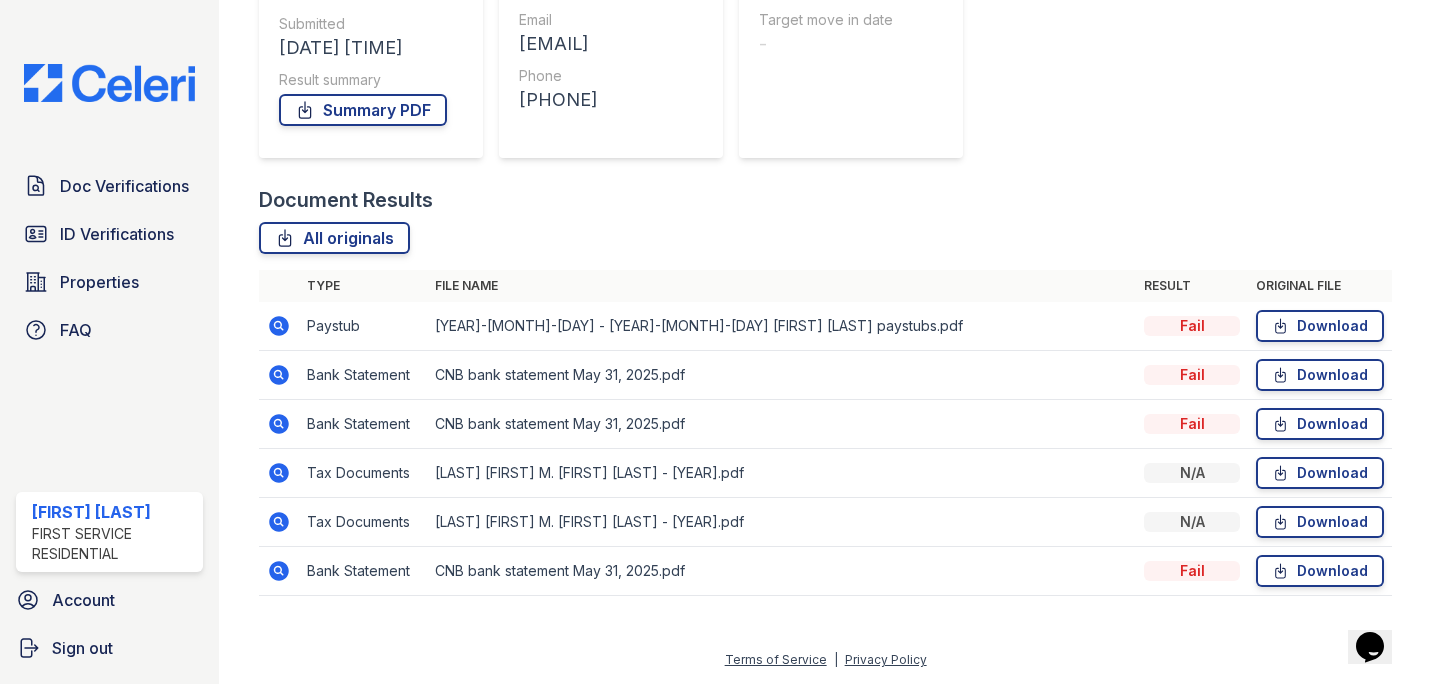 click 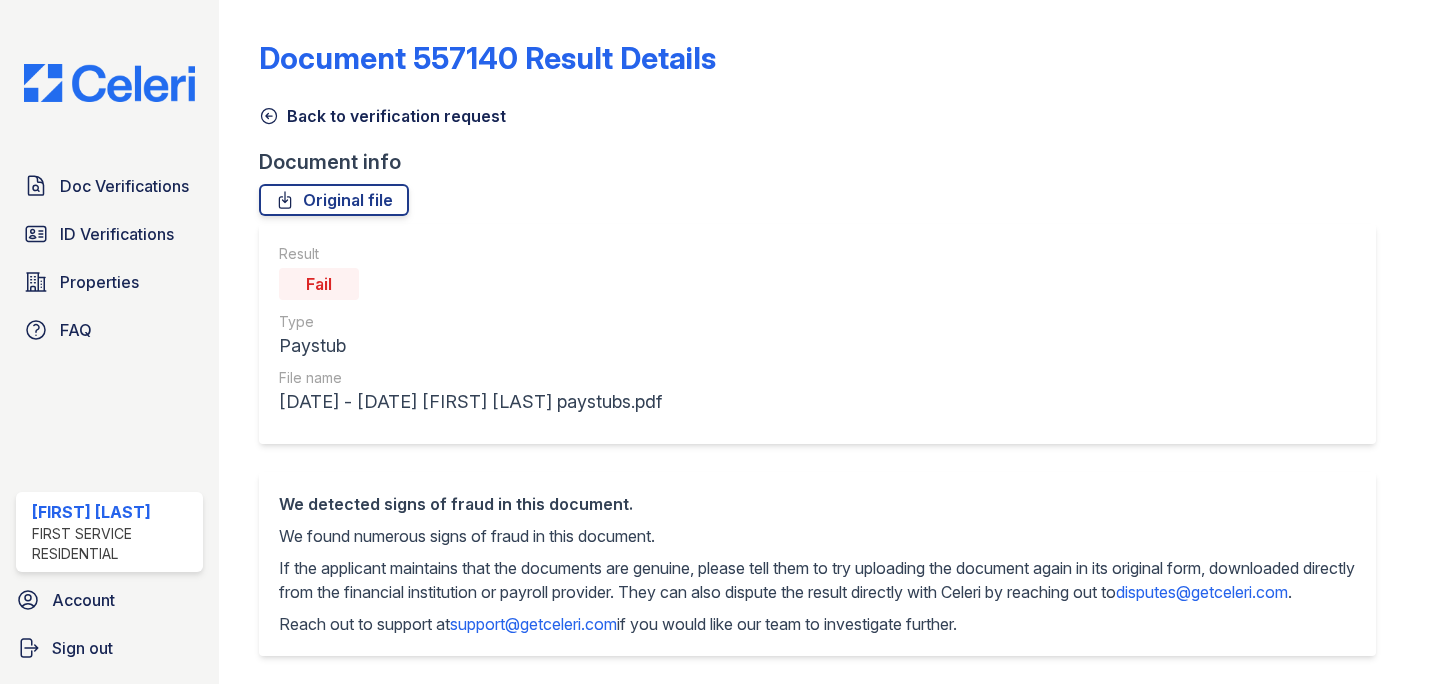 scroll, scrollTop: 0, scrollLeft: 0, axis: both 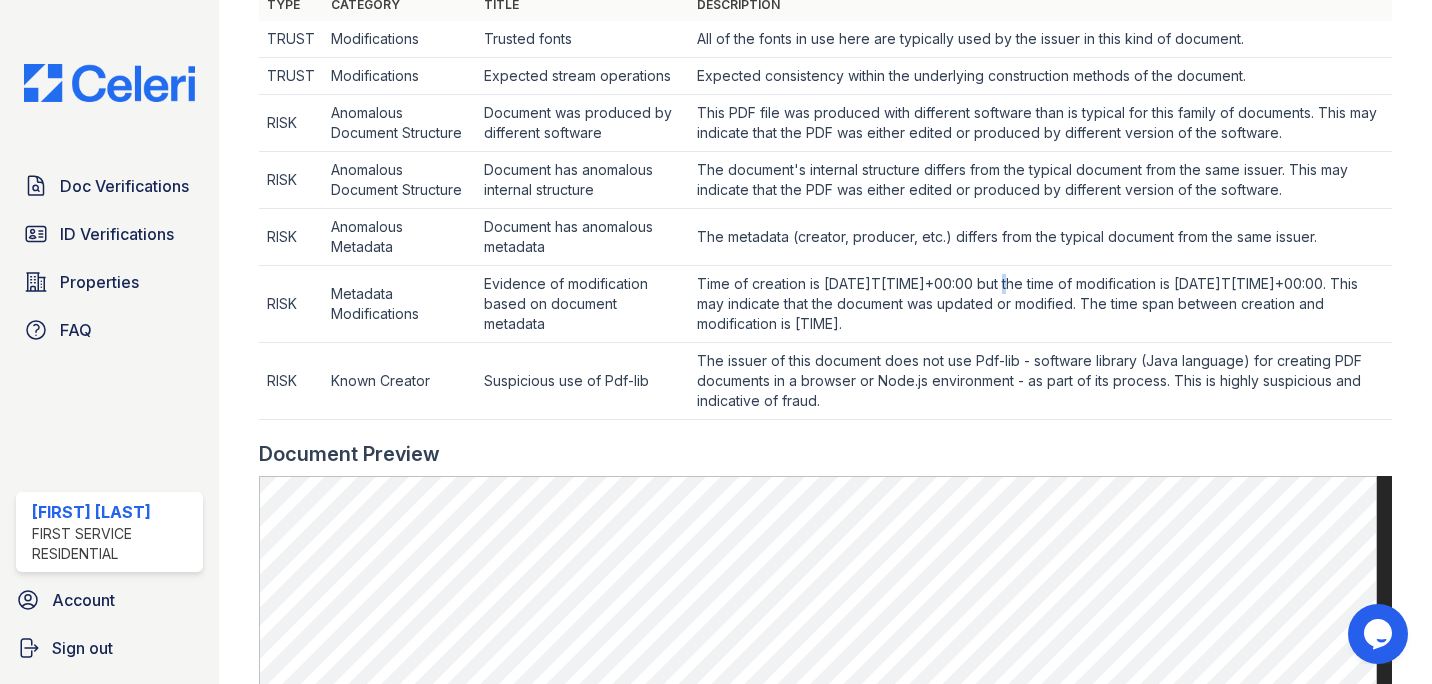 drag, startPoint x: 653, startPoint y: 634, endPoint x: 1007, endPoint y: 305, distance: 483.27734 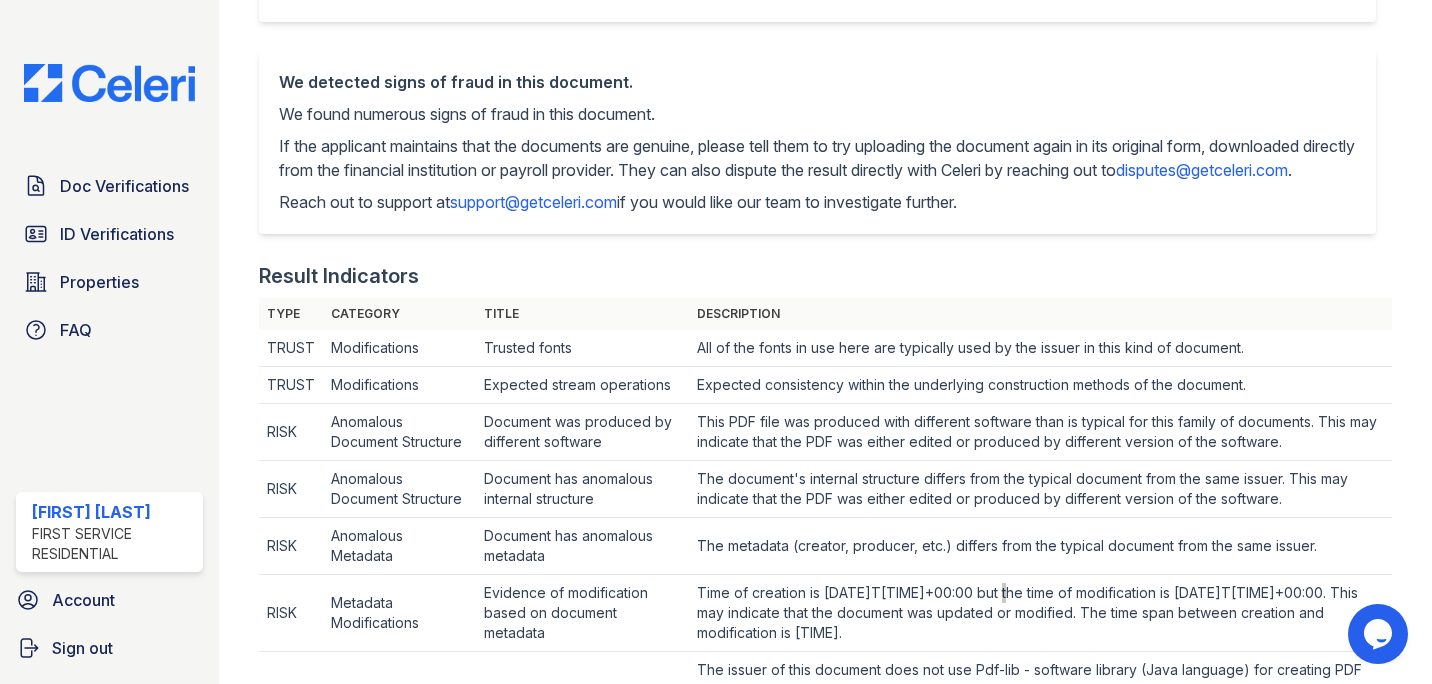 scroll, scrollTop: 421, scrollLeft: 0, axis: vertical 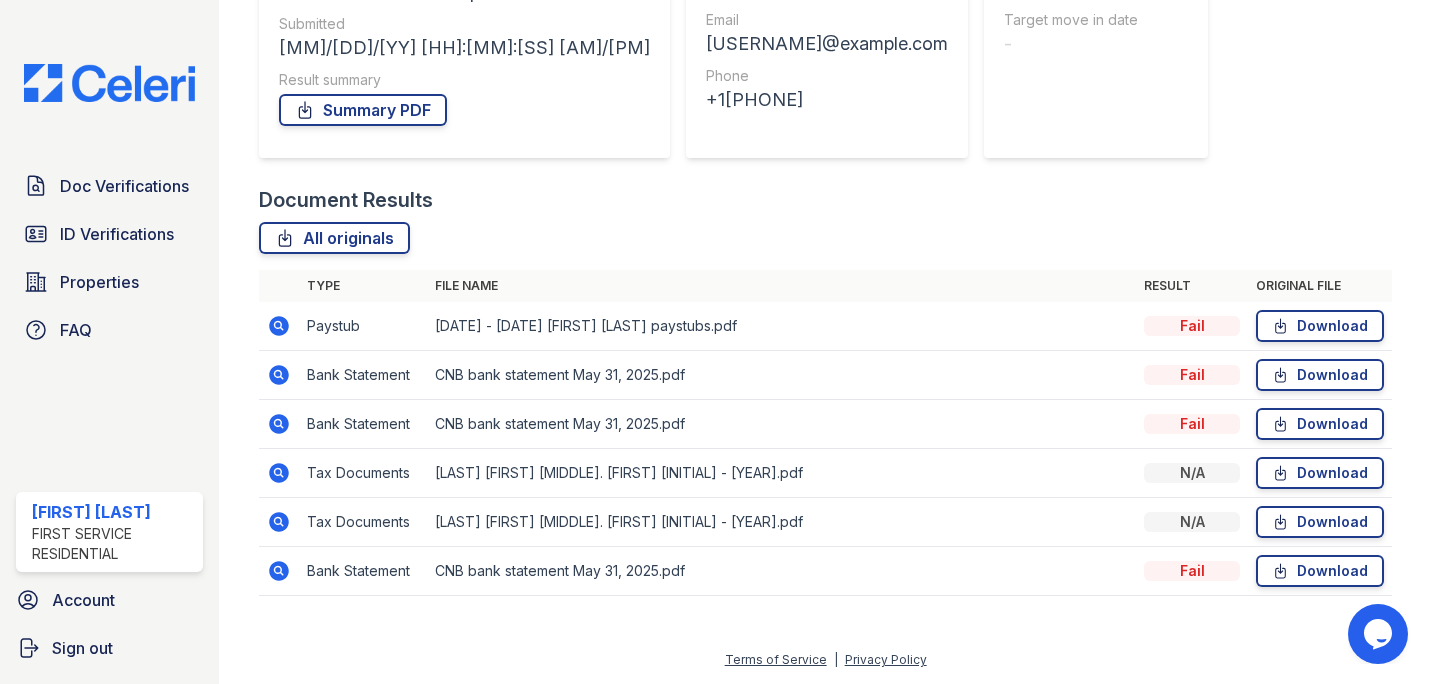 click 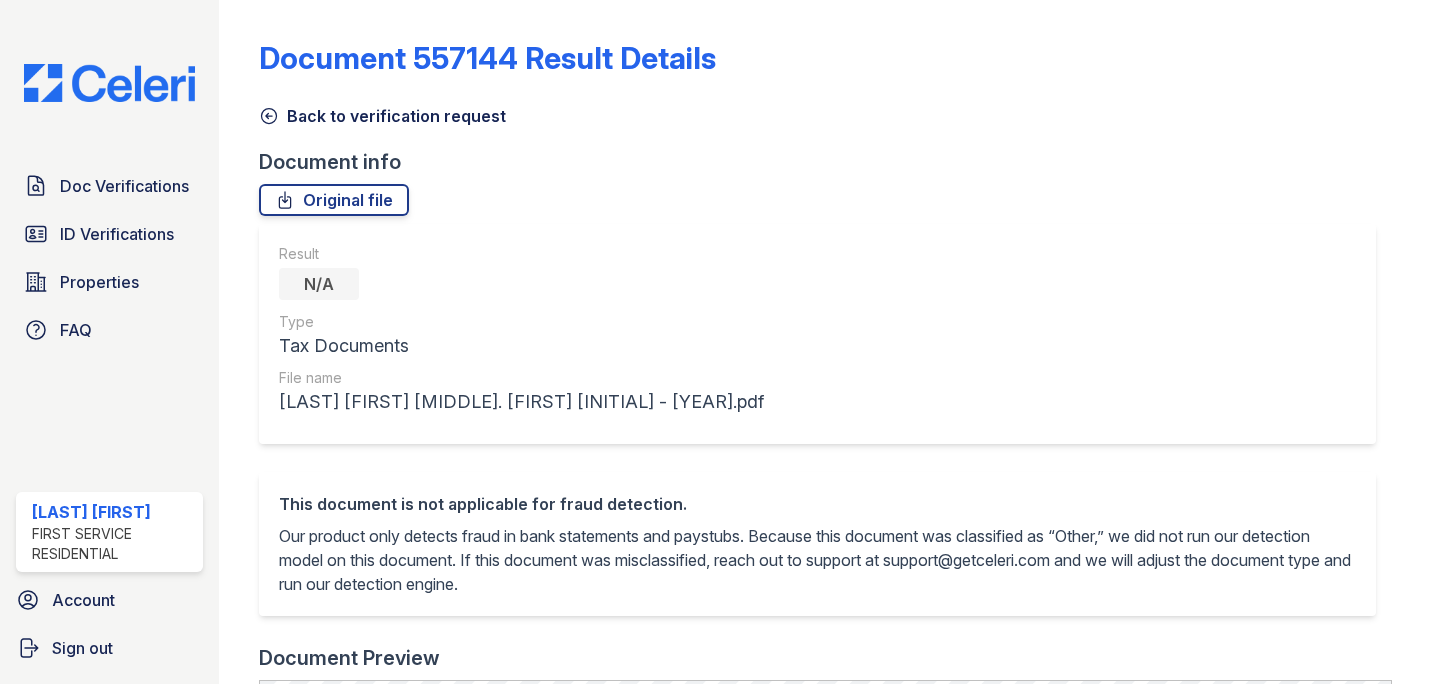 scroll, scrollTop: 0, scrollLeft: 0, axis: both 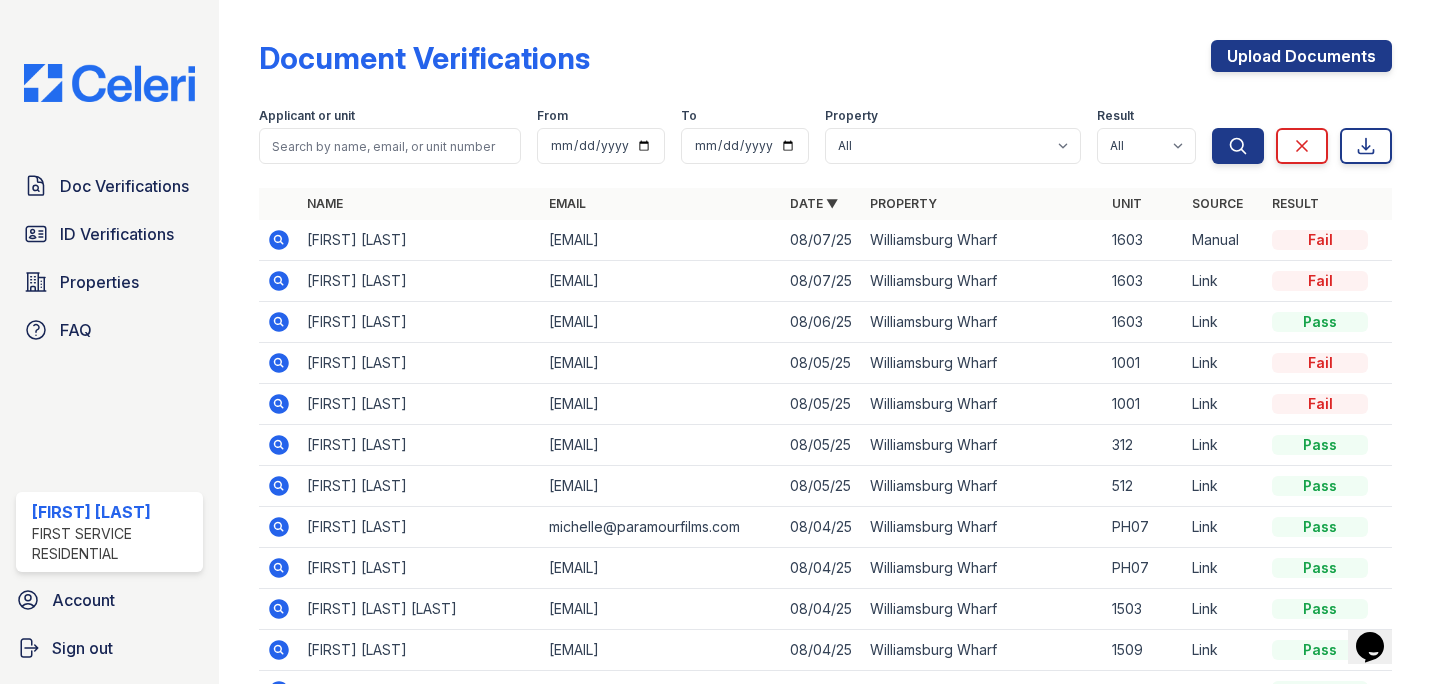 click 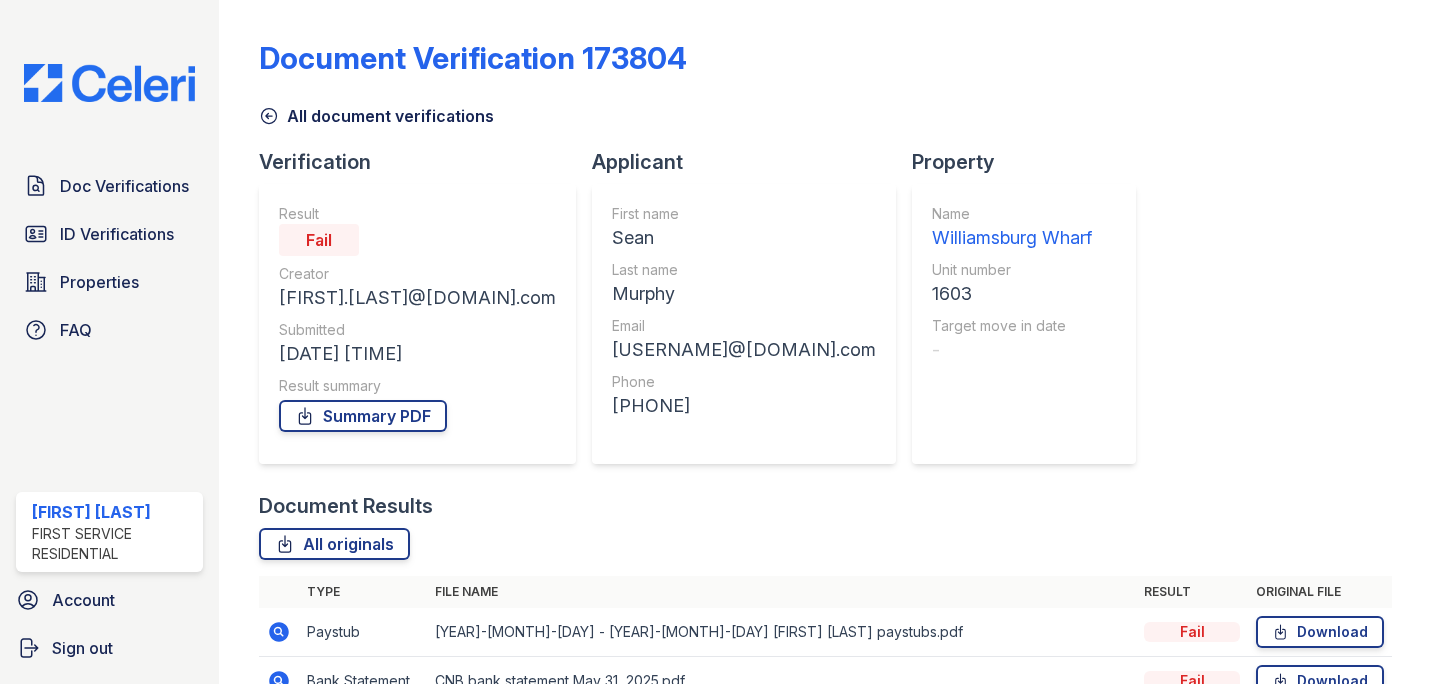 scroll, scrollTop: 0, scrollLeft: 0, axis: both 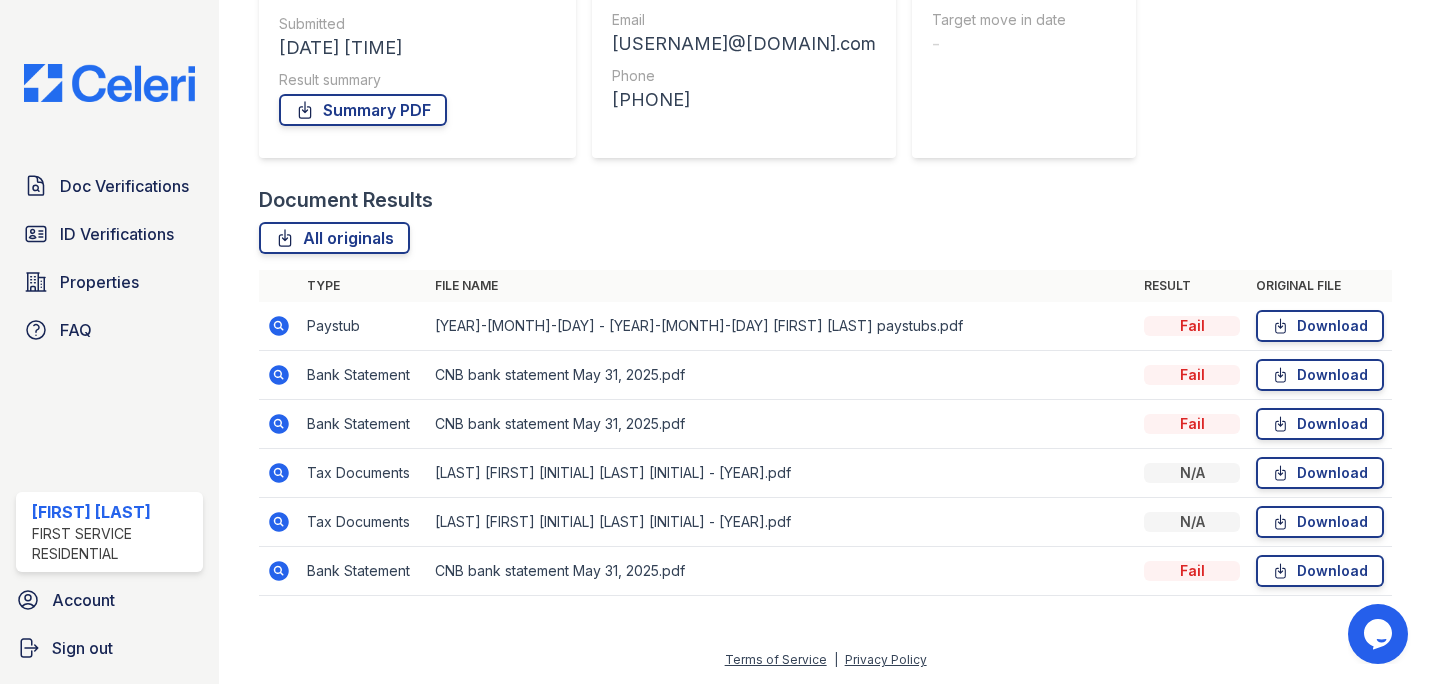 click 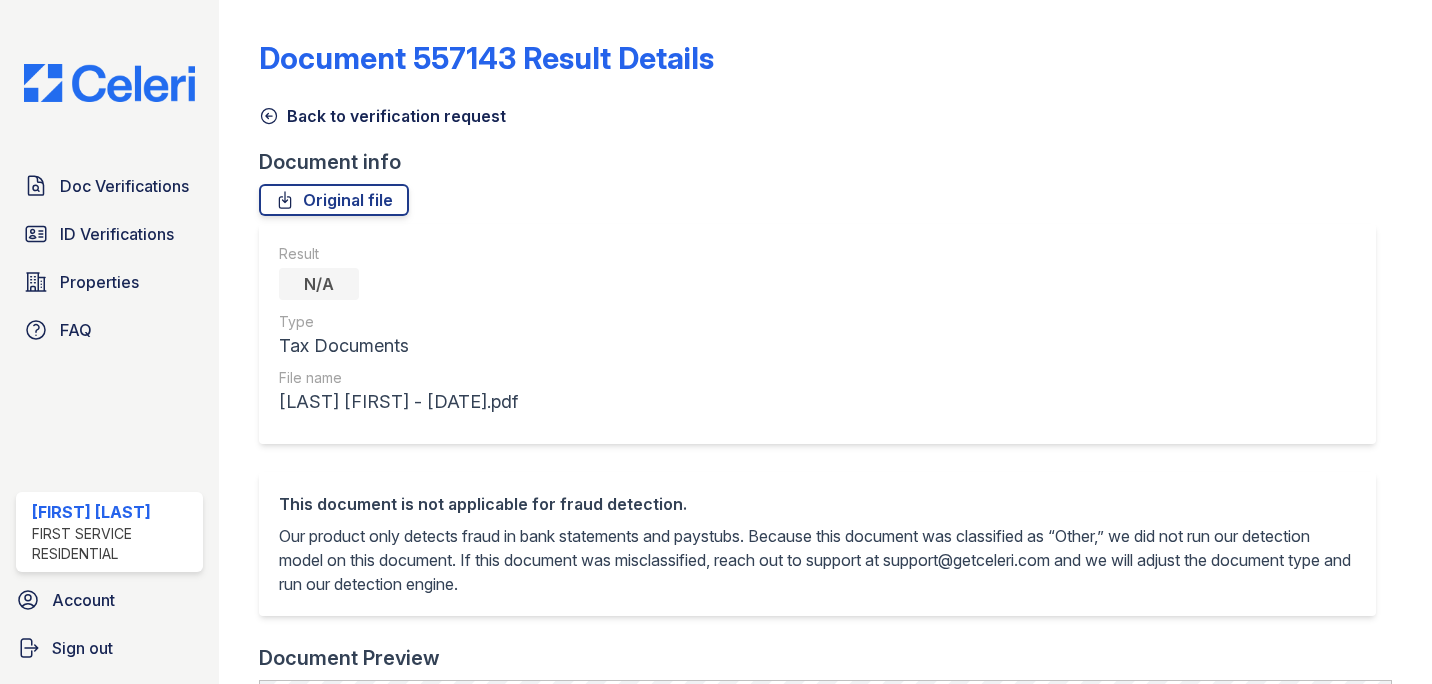 scroll, scrollTop: 0, scrollLeft: 0, axis: both 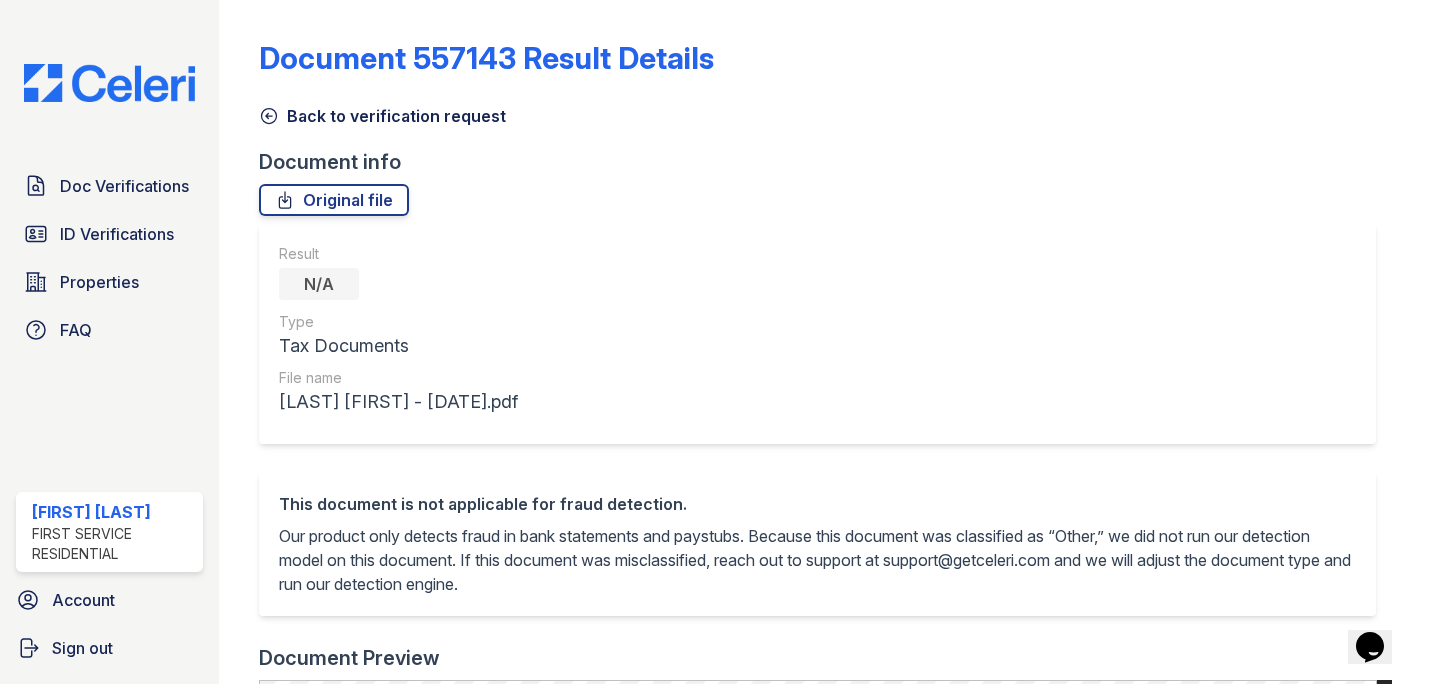 click 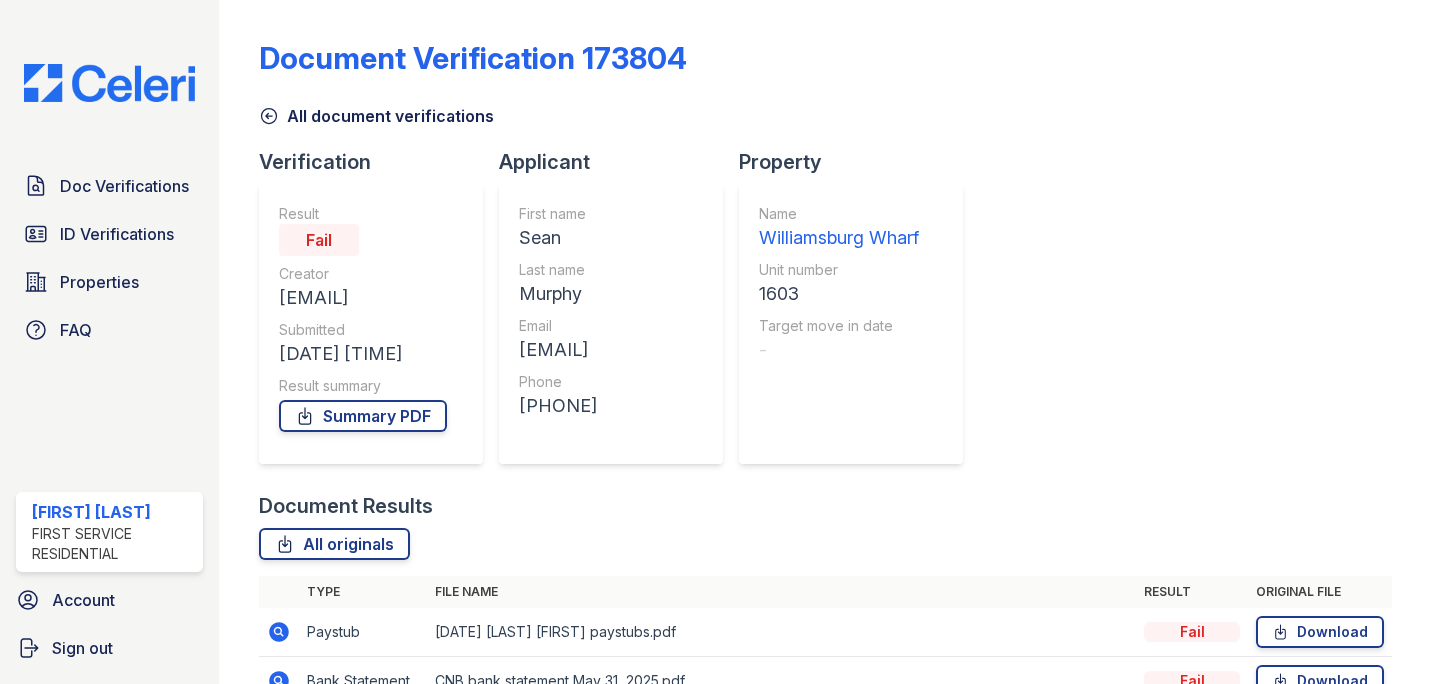 click on "All document verifications" at bounding box center [376, 116] 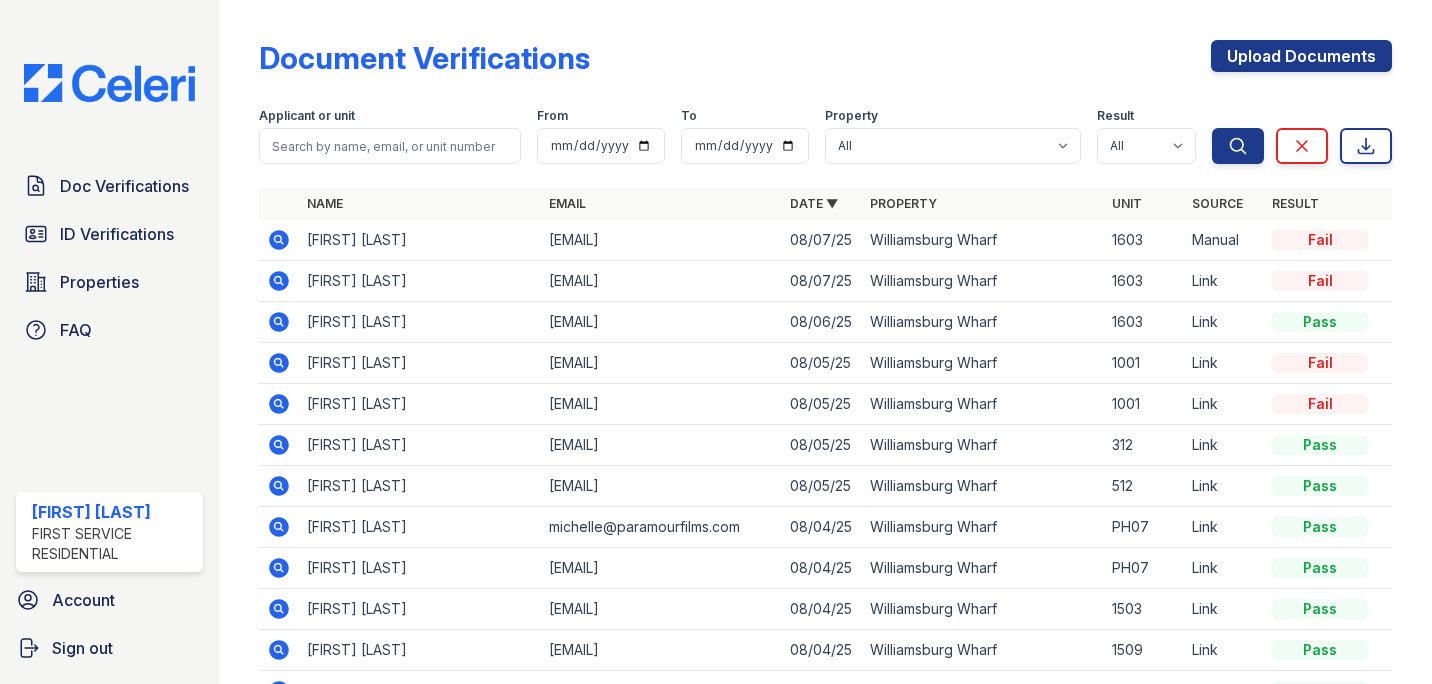 click 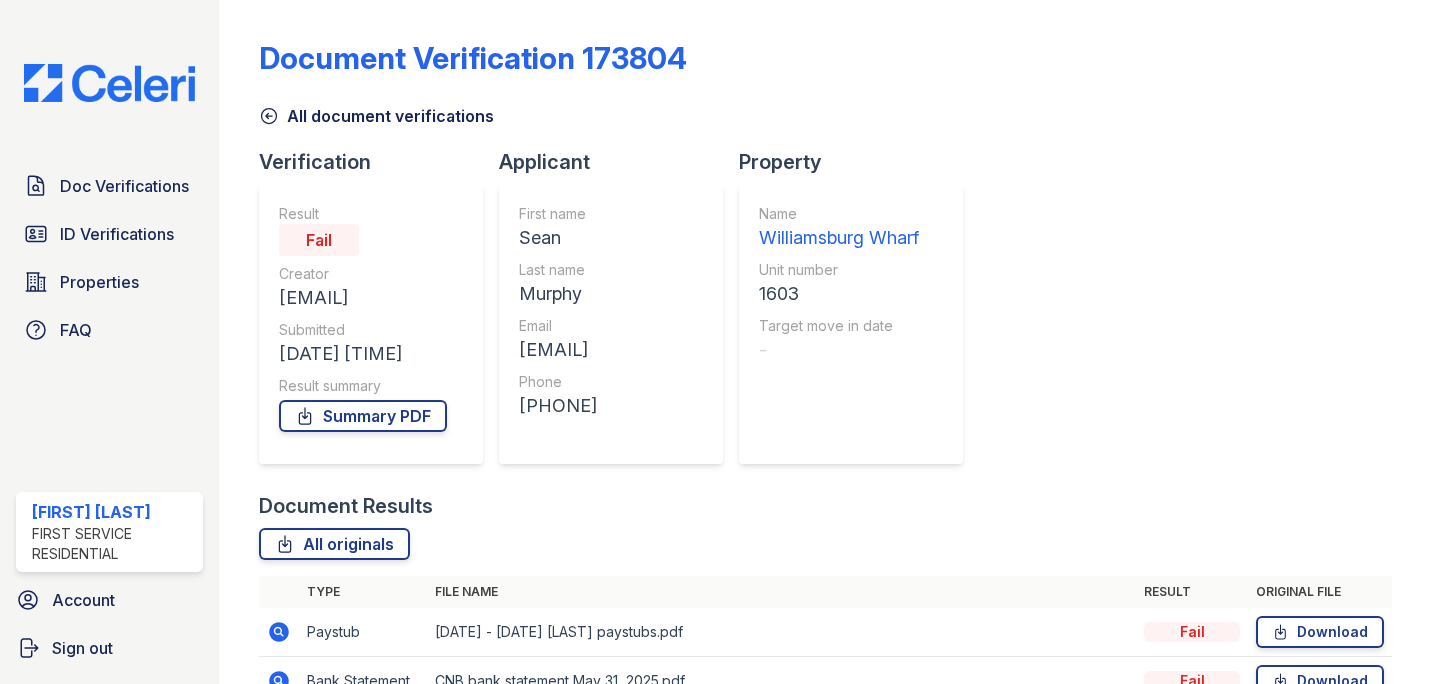 scroll, scrollTop: 0, scrollLeft: 0, axis: both 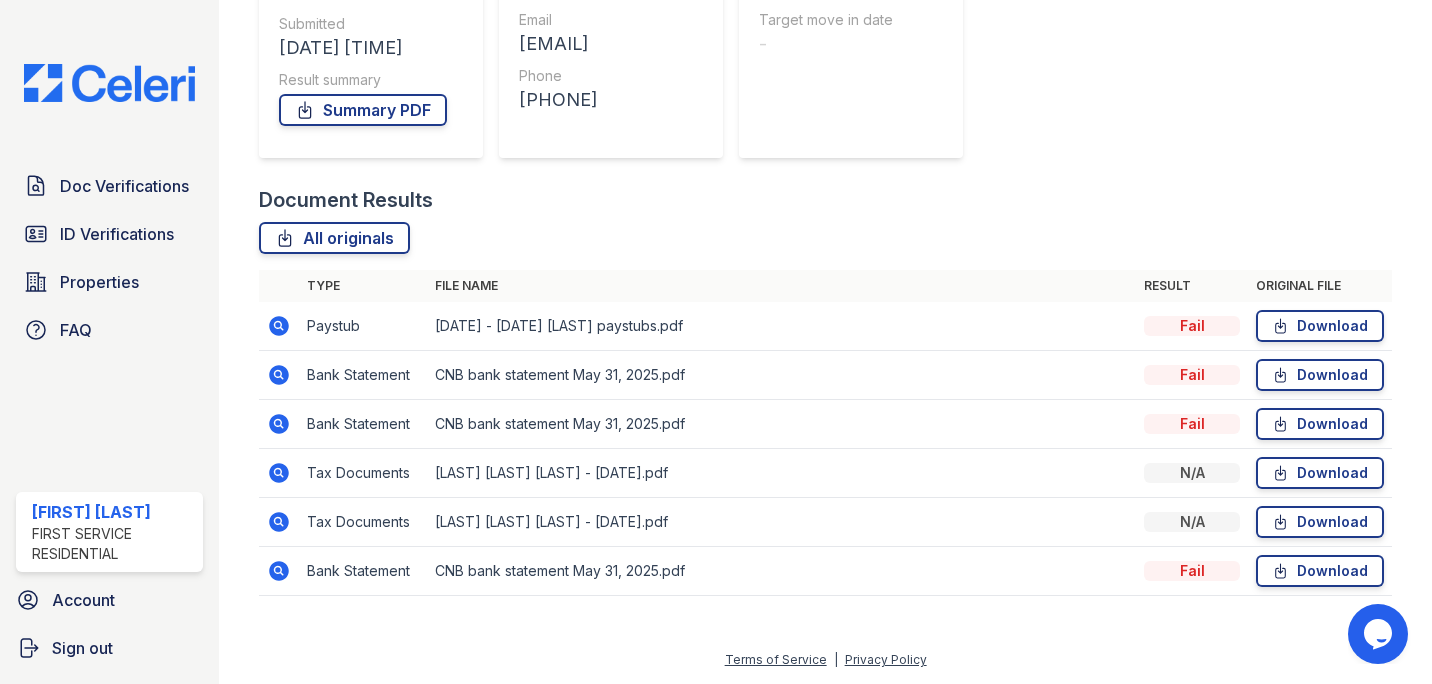click 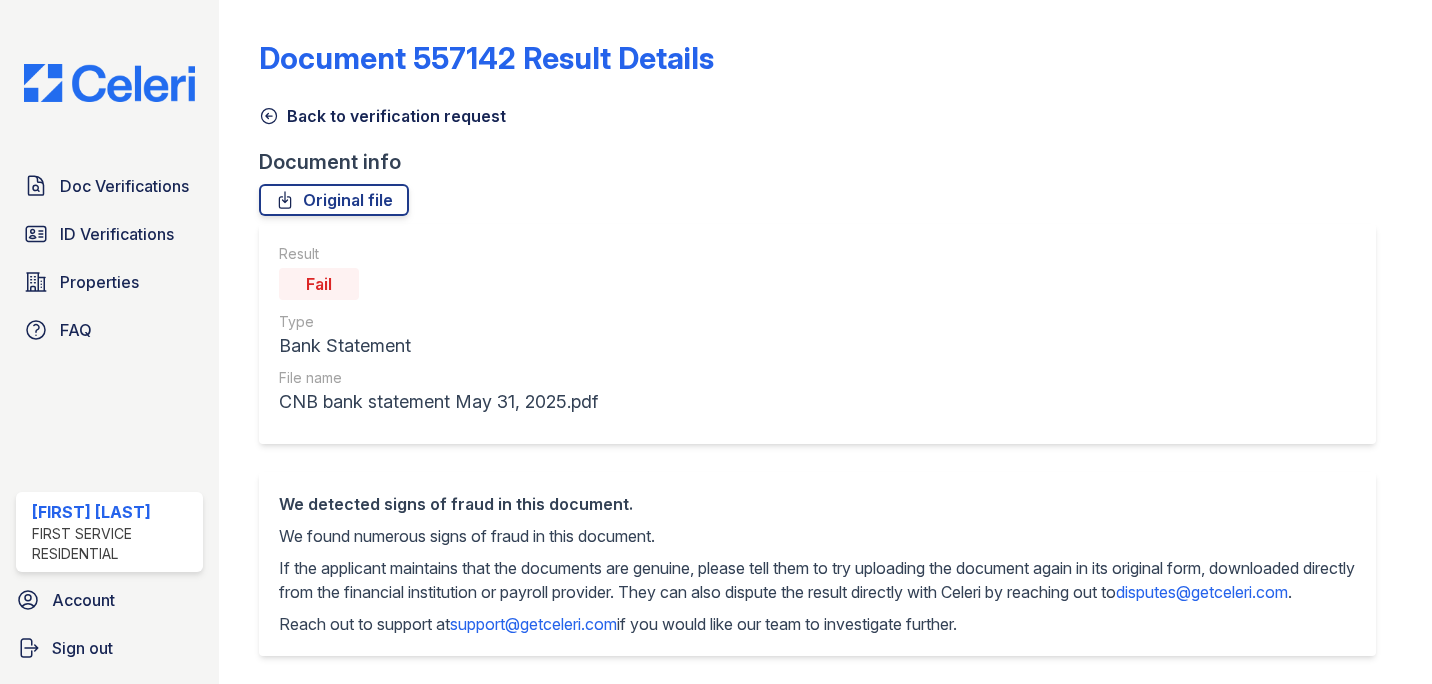 scroll, scrollTop: 0, scrollLeft: 0, axis: both 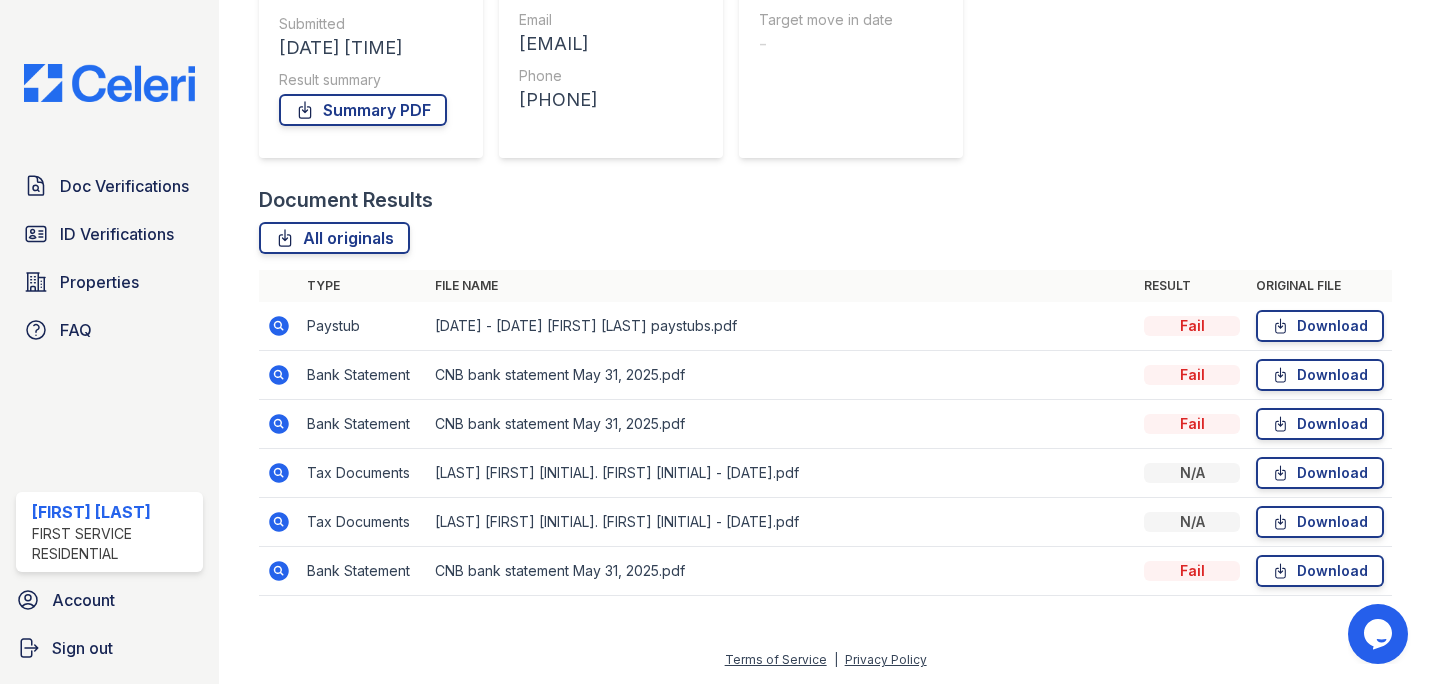 click 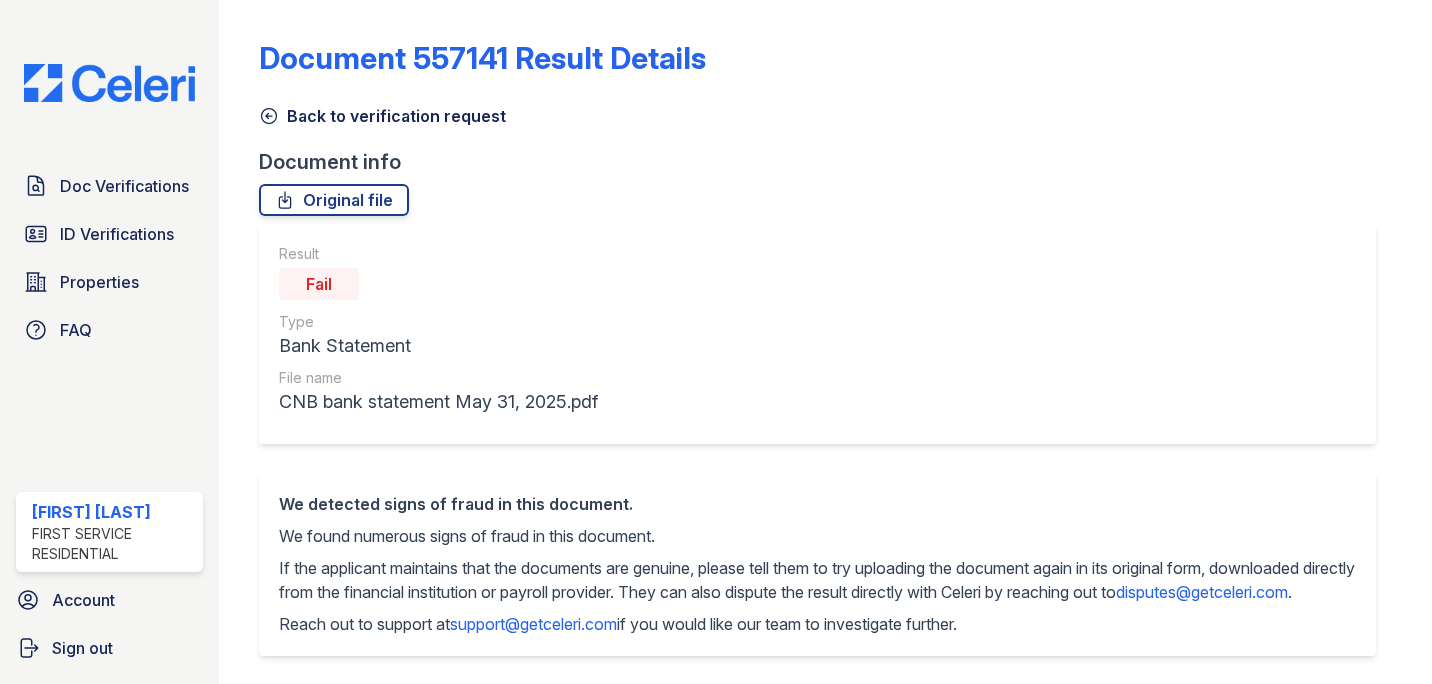 scroll, scrollTop: 0, scrollLeft: 0, axis: both 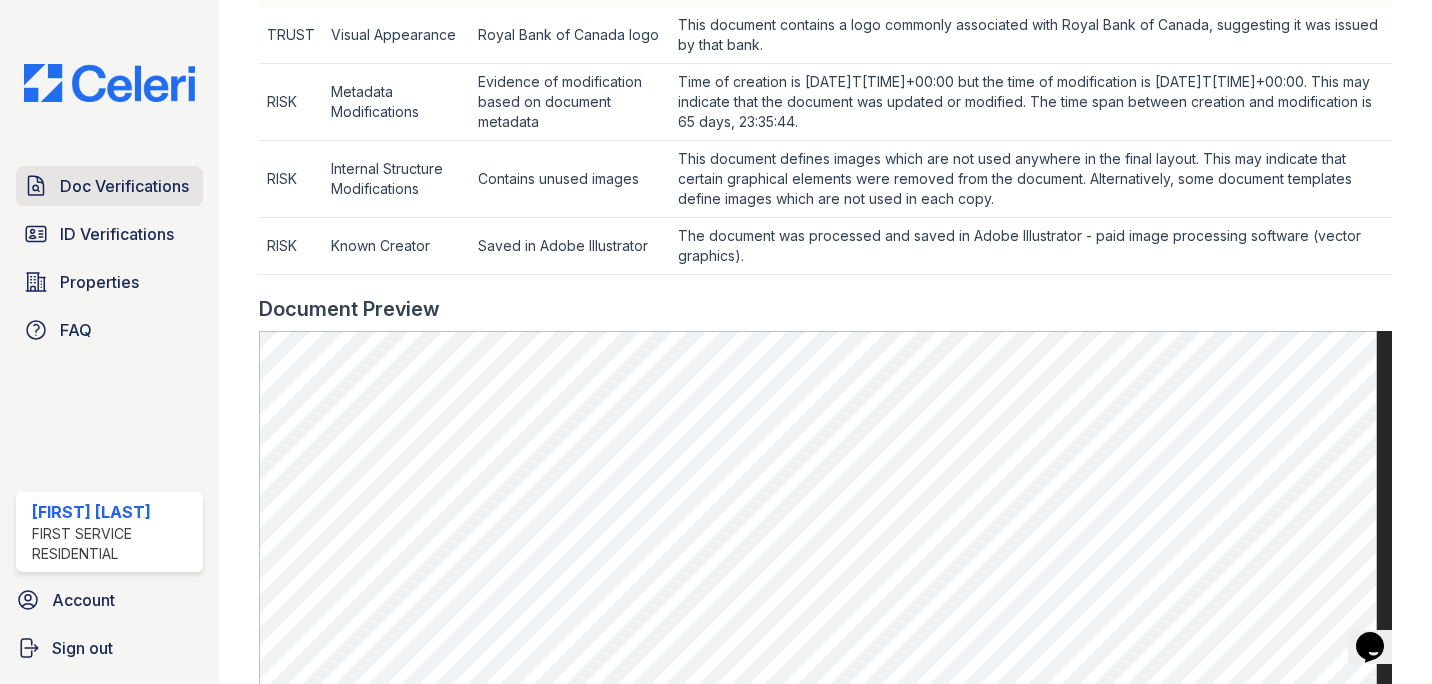 click on "Doc Verifications" at bounding box center (124, 186) 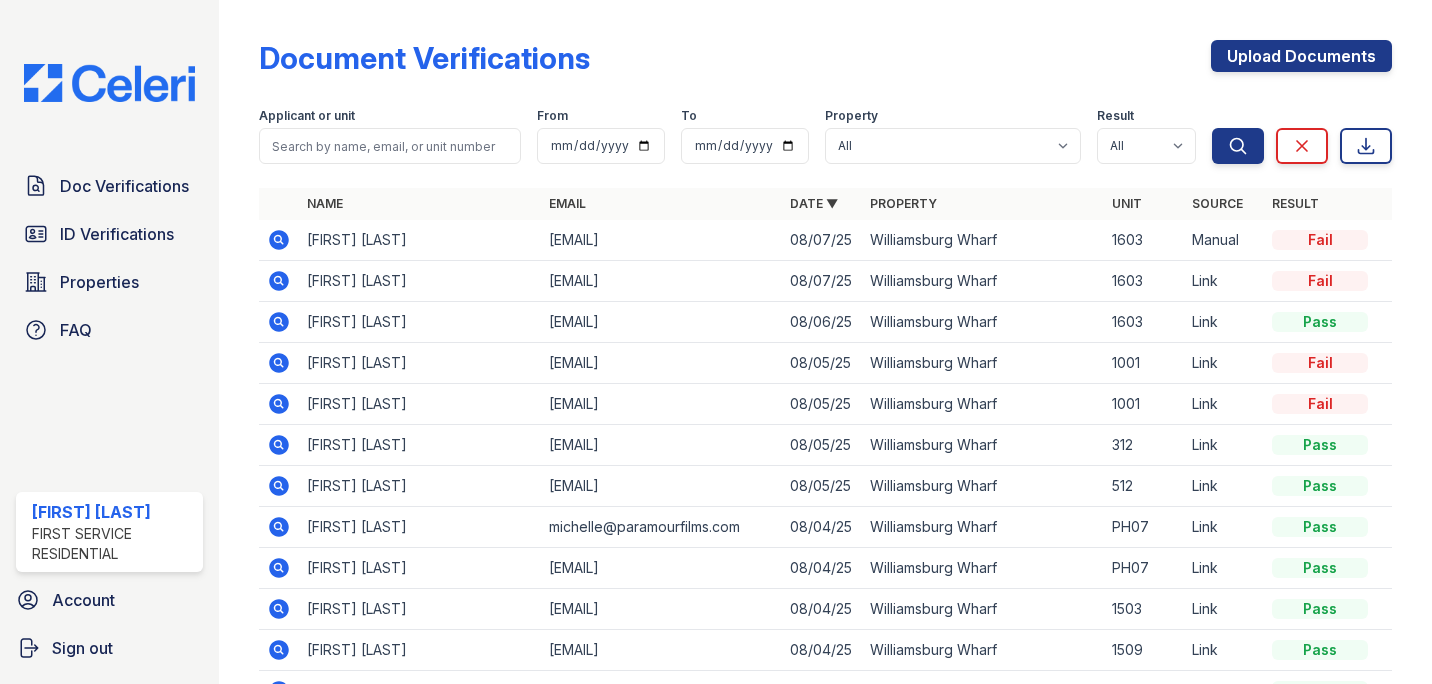 click 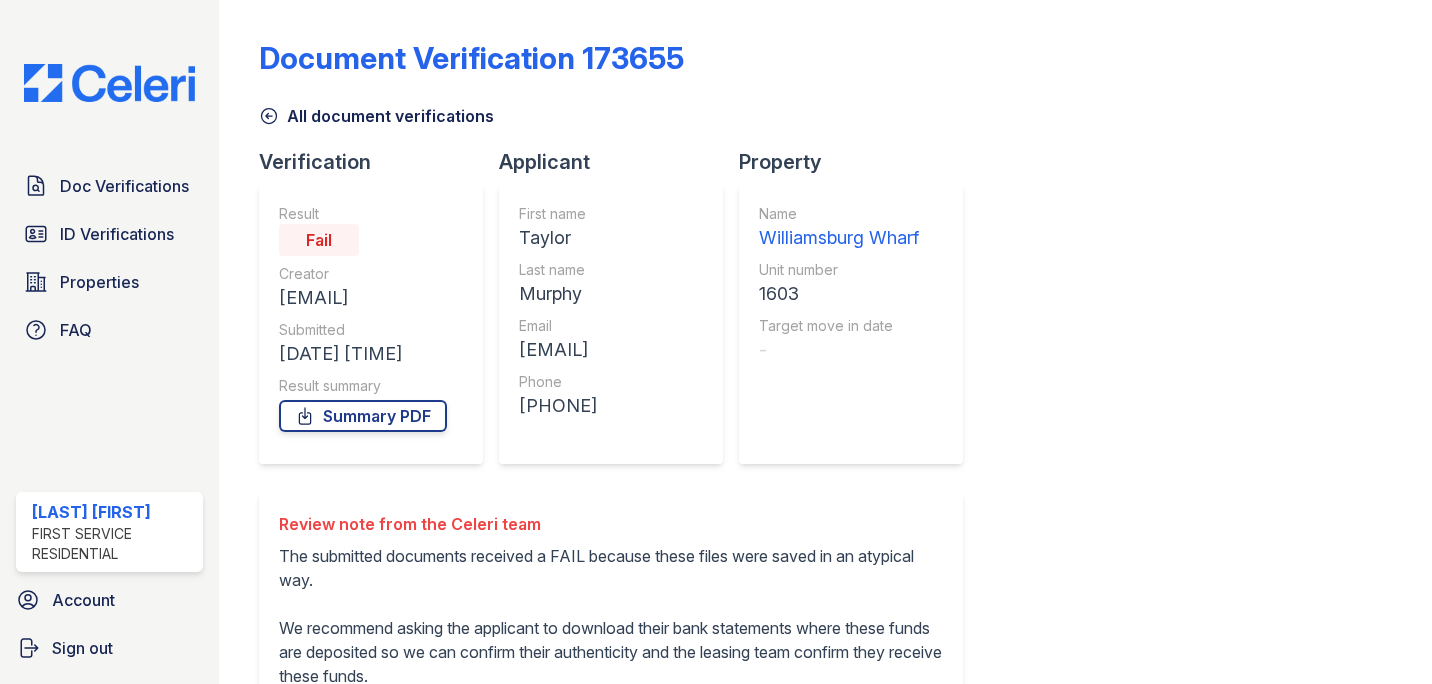 scroll, scrollTop: 0, scrollLeft: 0, axis: both 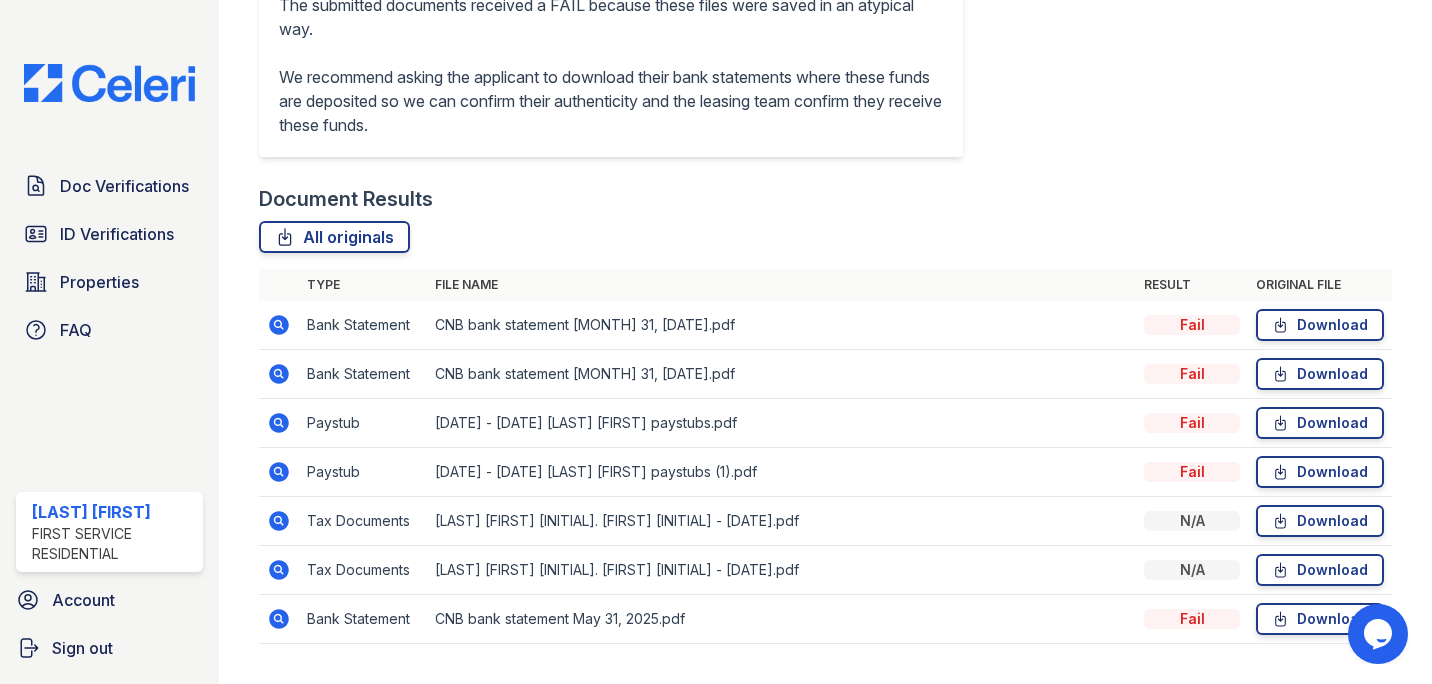 click 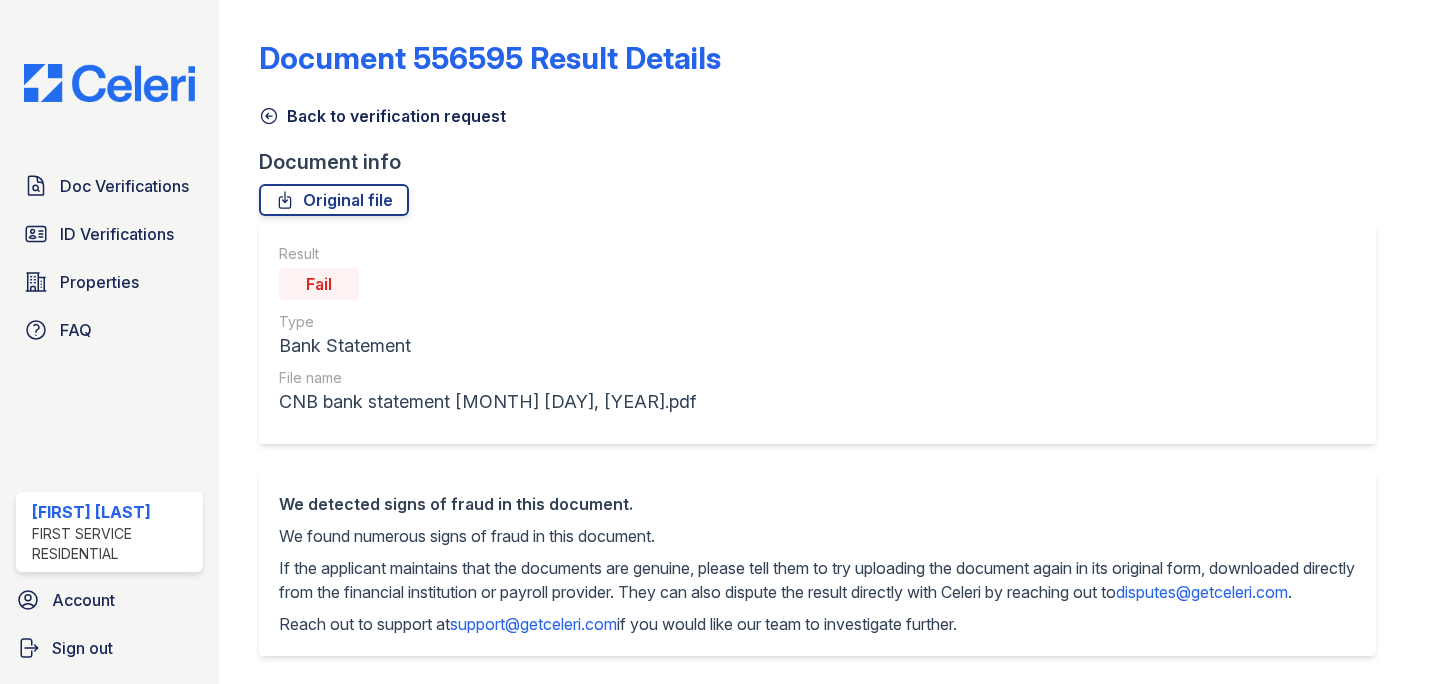 scroll, scrollTop: 0, scrollLeft: 0, axis: both 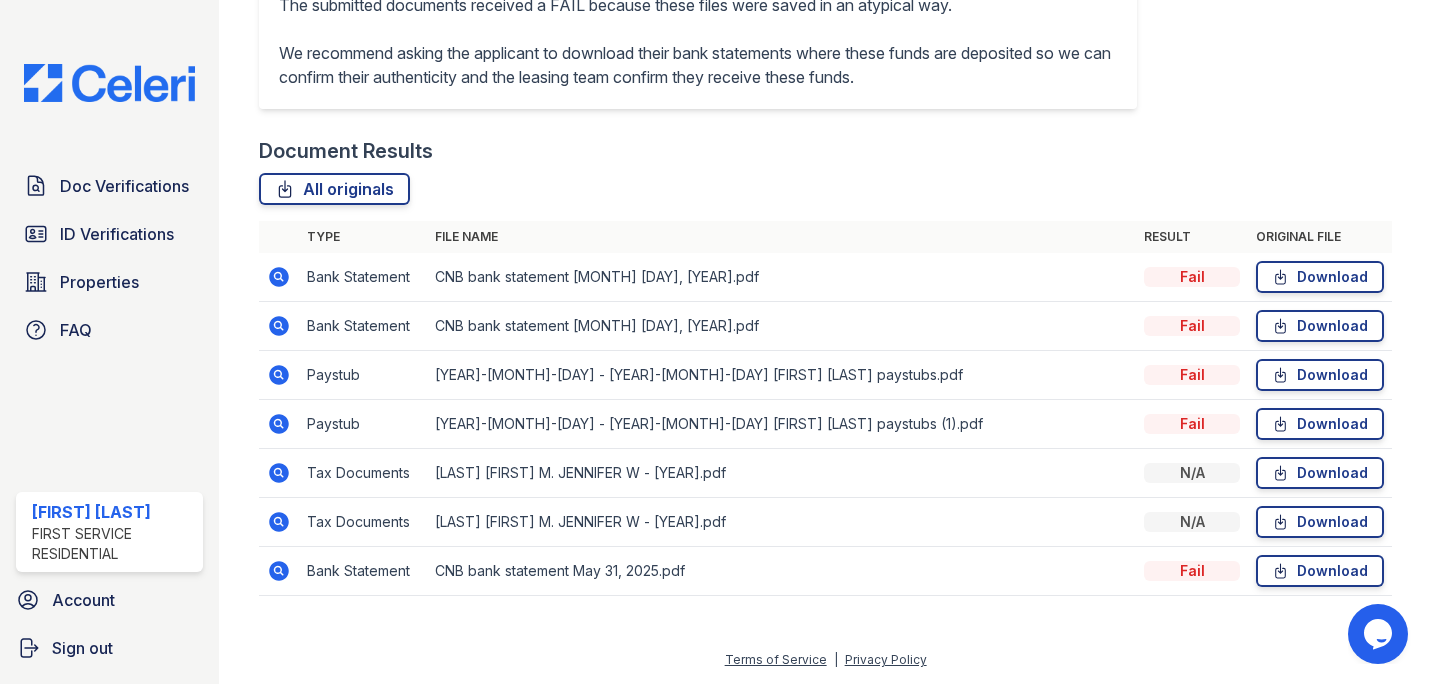 click 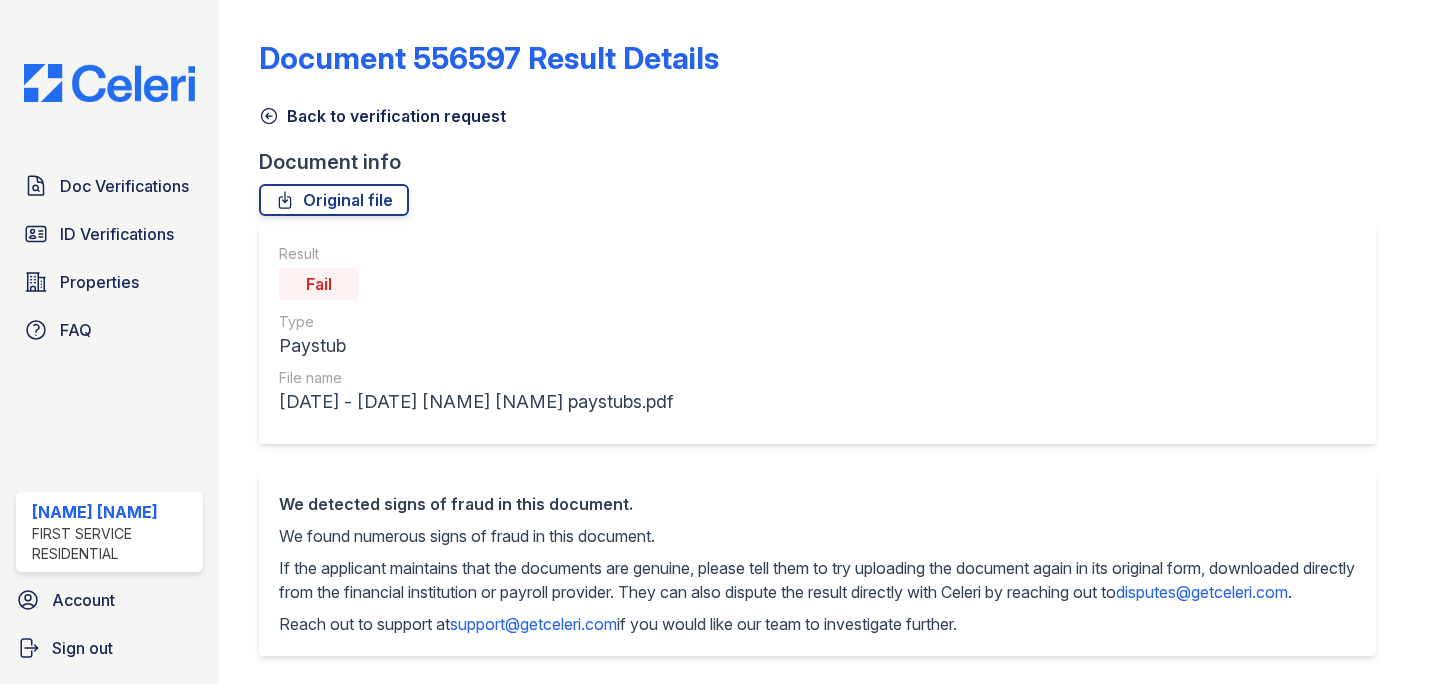 scroll, scrollTop: 0, scrollLeft: 0, axis: both 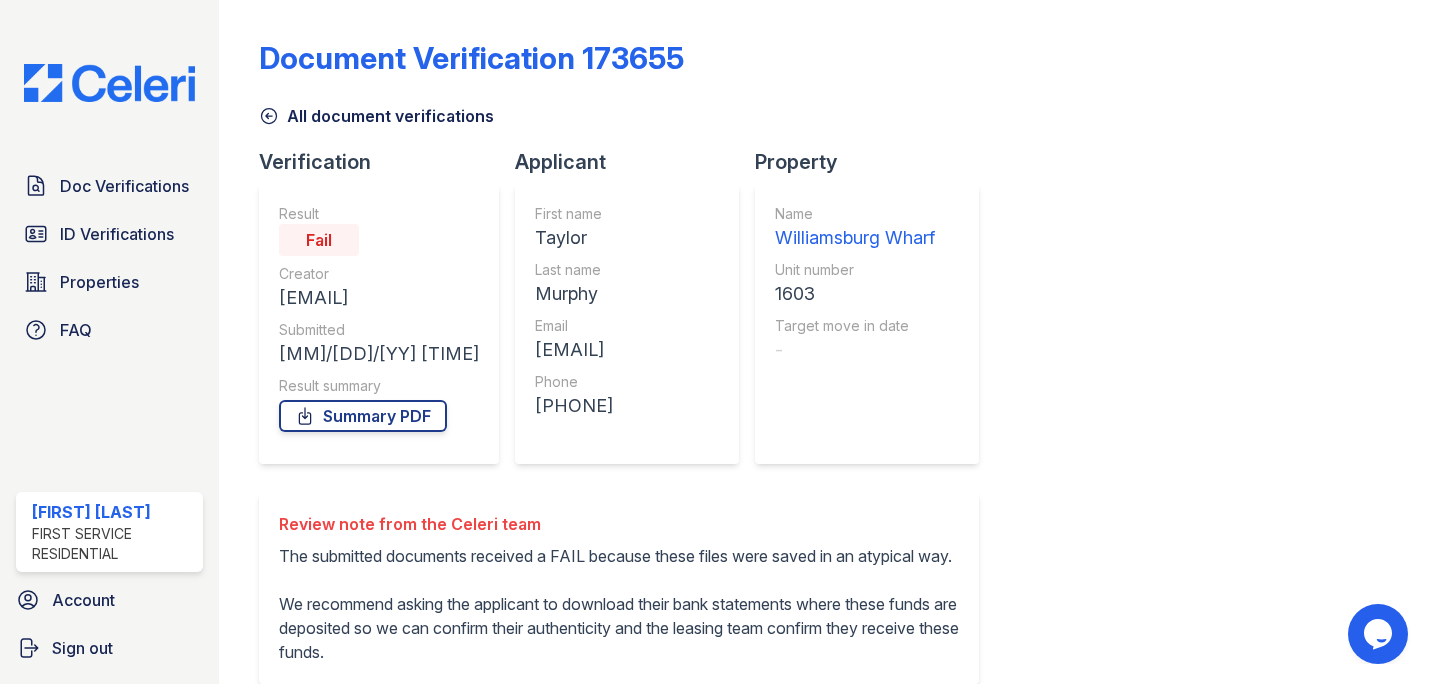 click on "Doc Verifications
ID Verifications
Properties
FAQ
Mindsy Singh
First Service Residential
Account
Sign out" at bounding box center [109, 342] 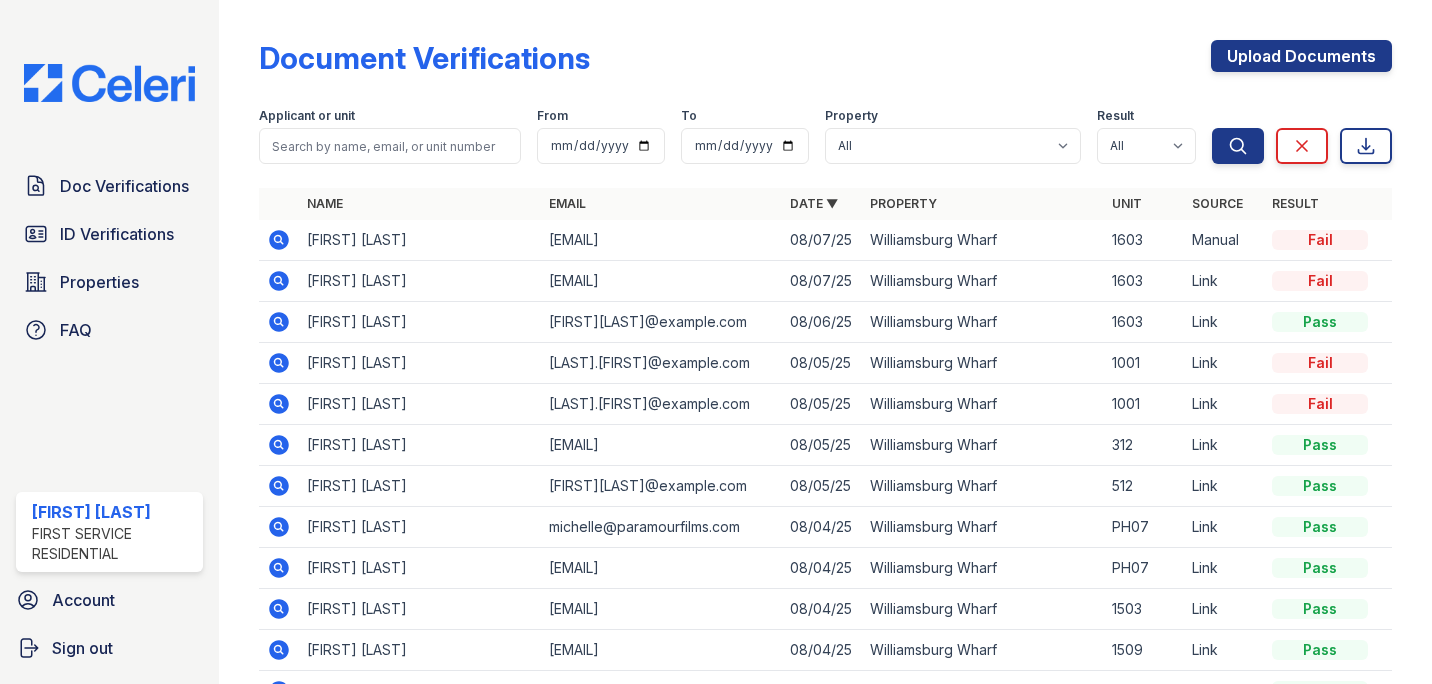 click 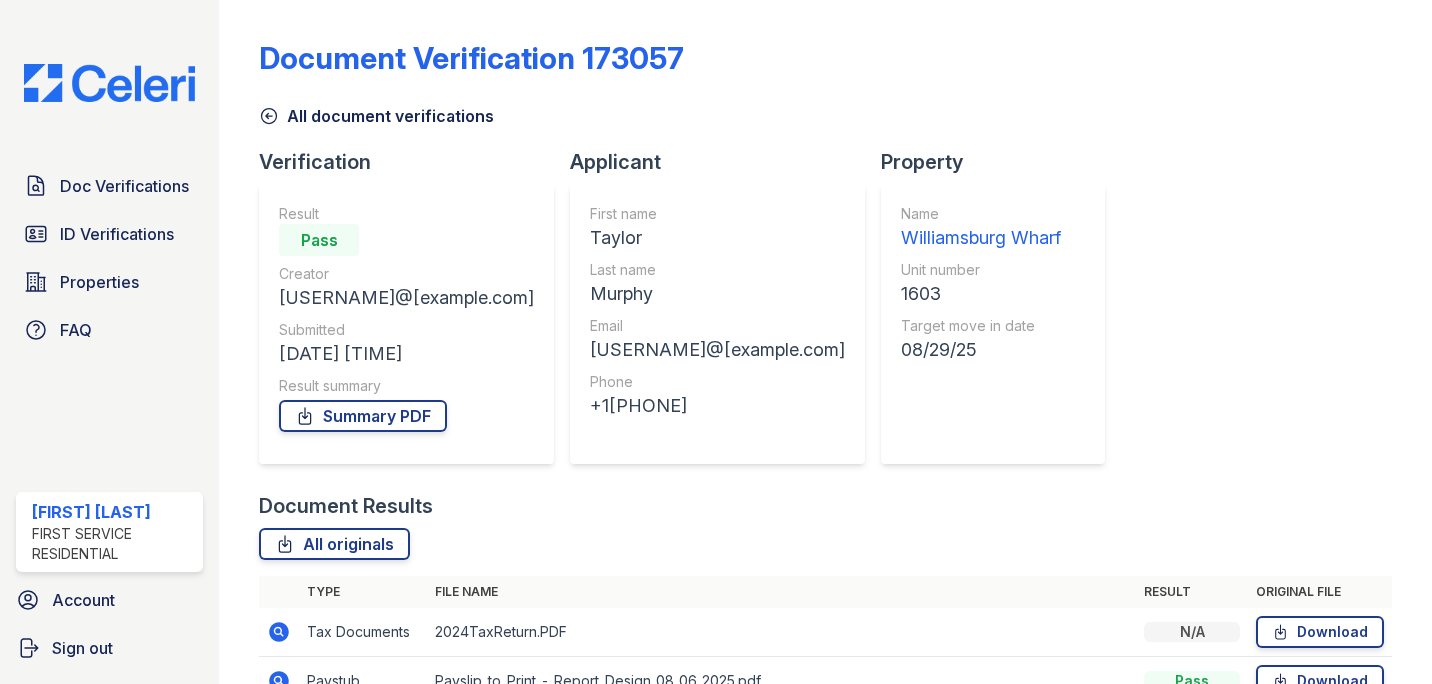 scroll, scrollTop: 0, scrollLeft: 0, axis: both 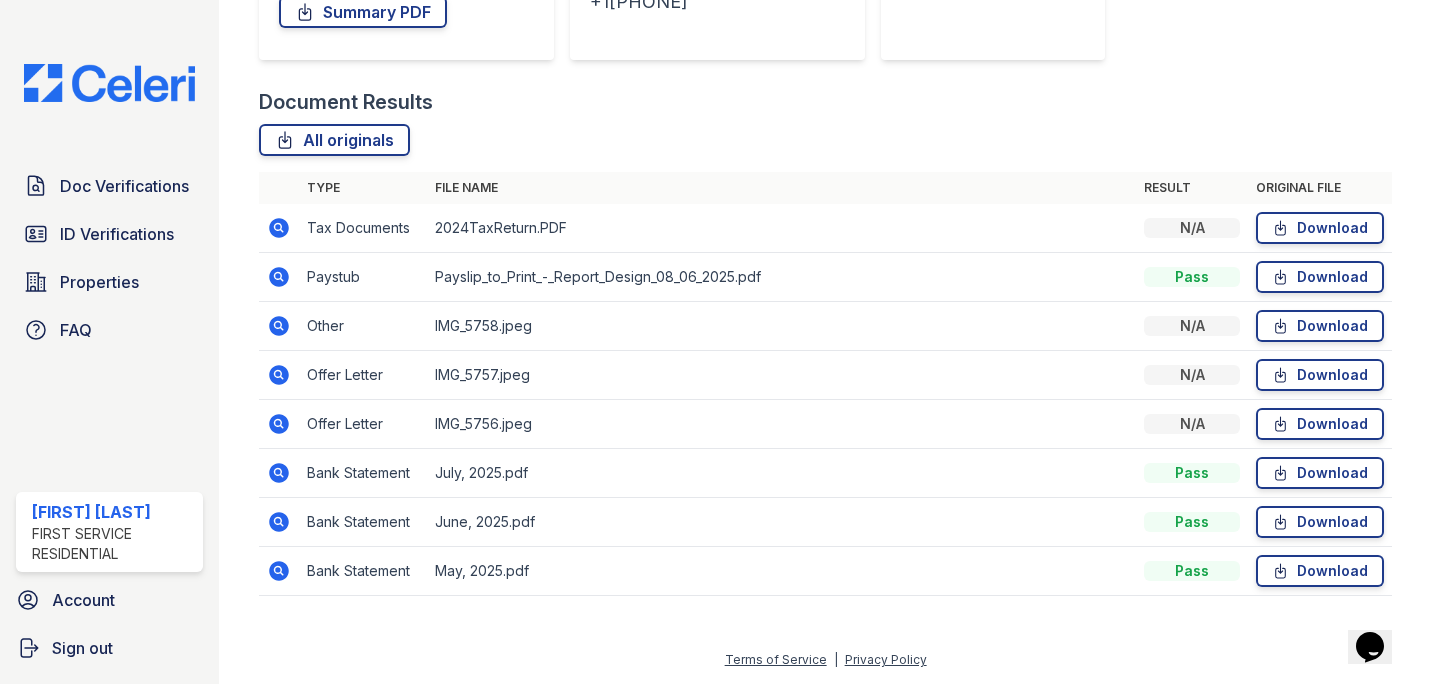 click 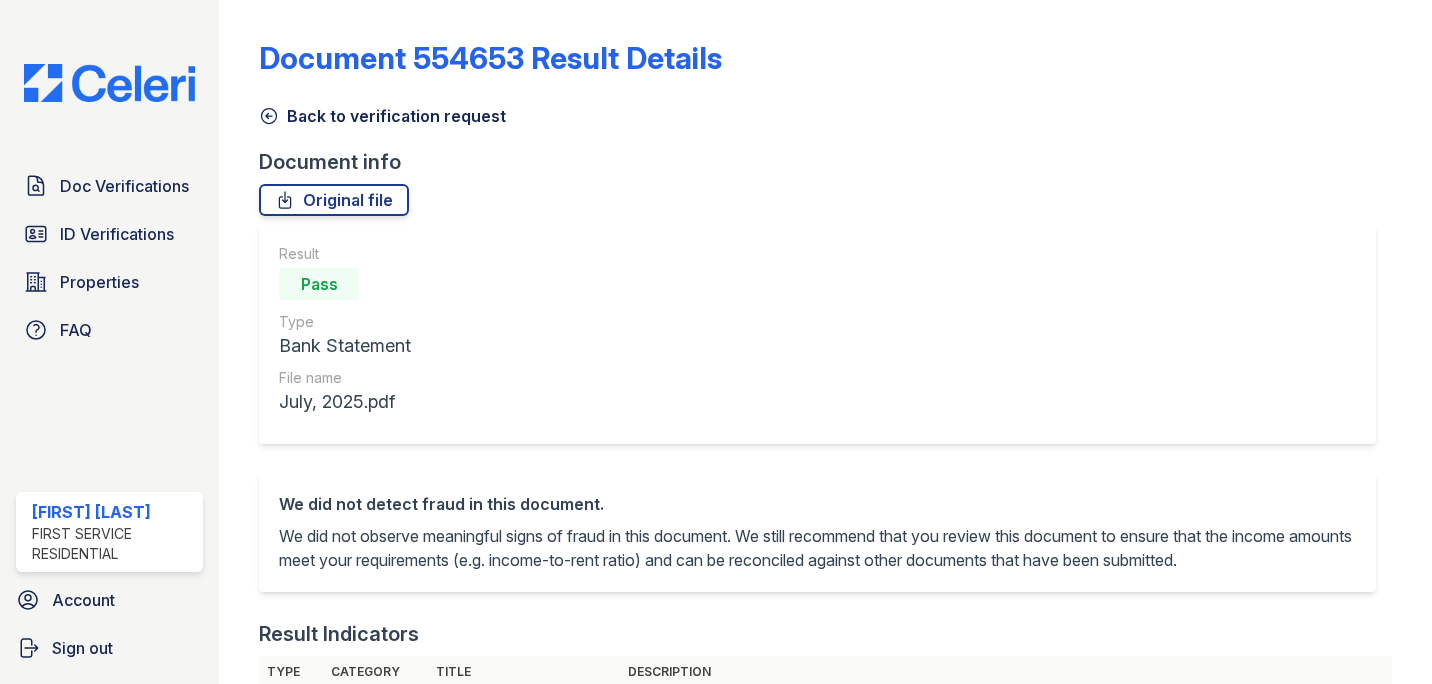 scroll, scrollTop: 0, scrollLeft: 0, axis: both 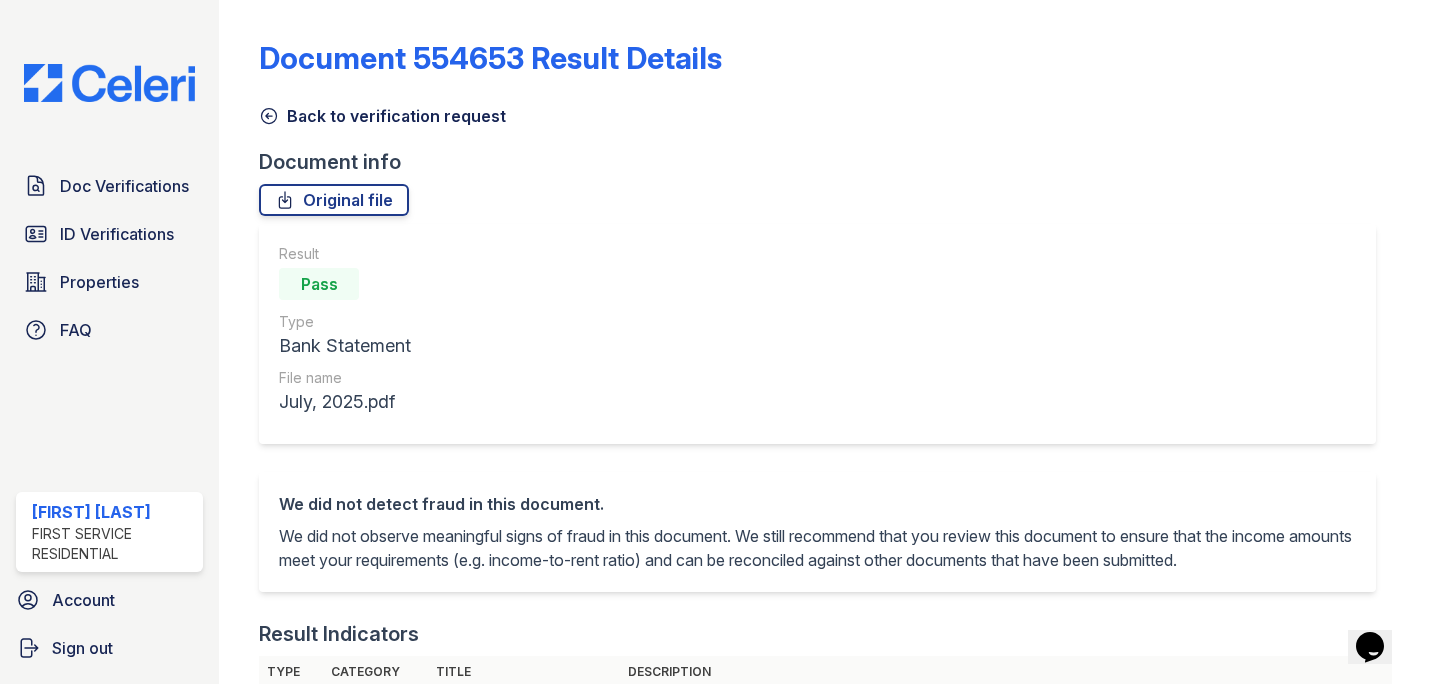 click 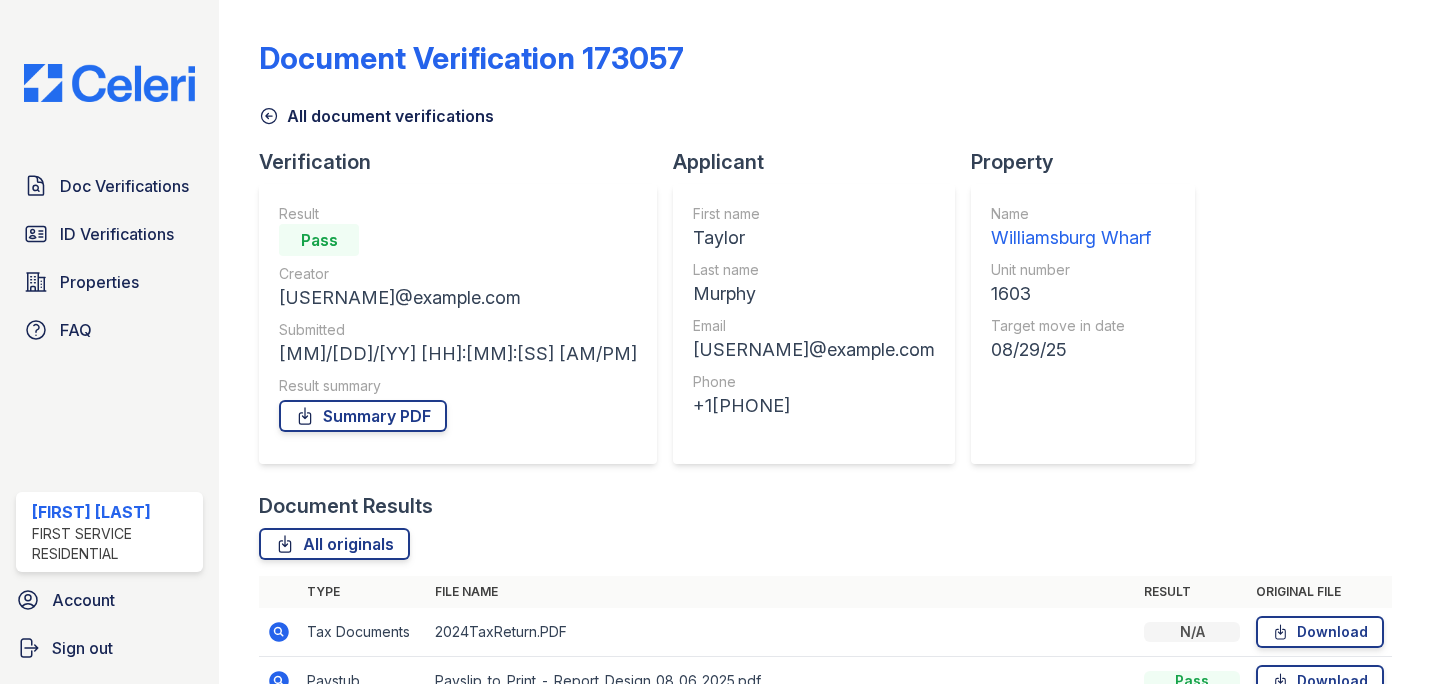 scroll, scrollTop: 404, scrollLeft: 0, axis: vertical 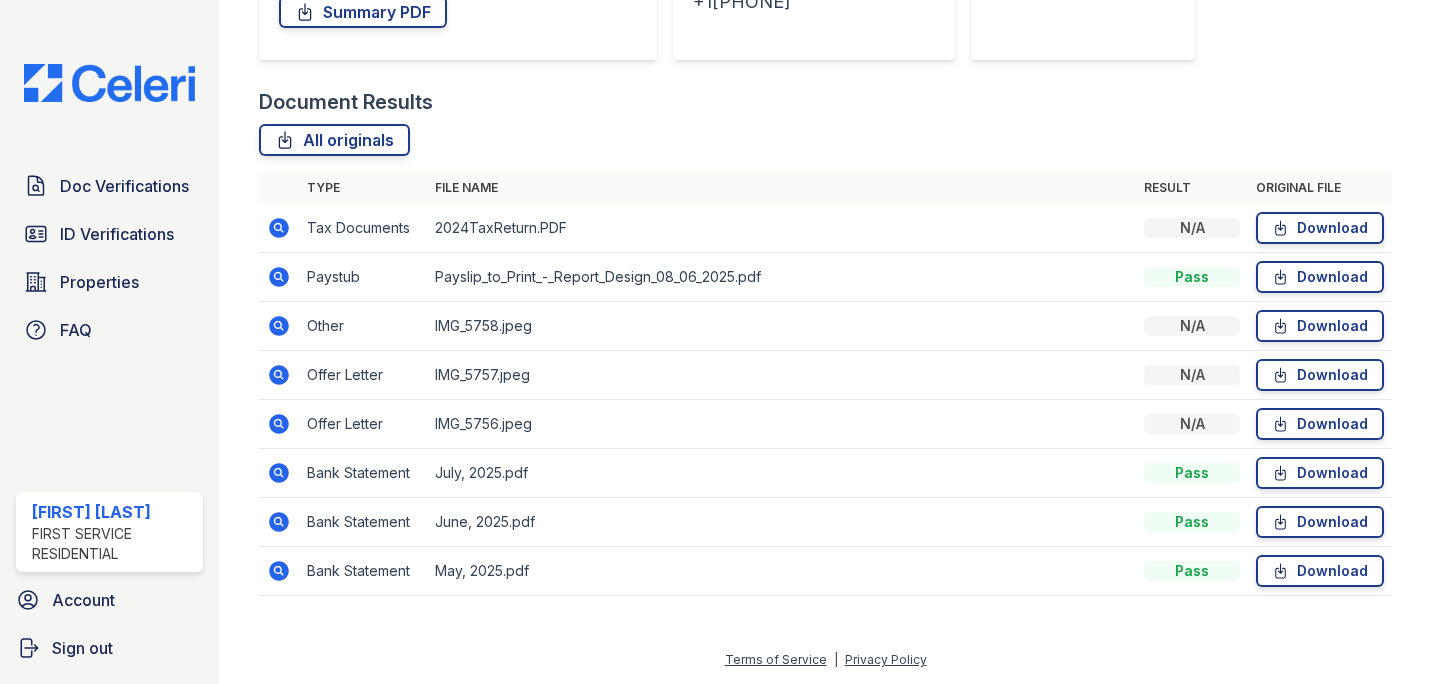 click 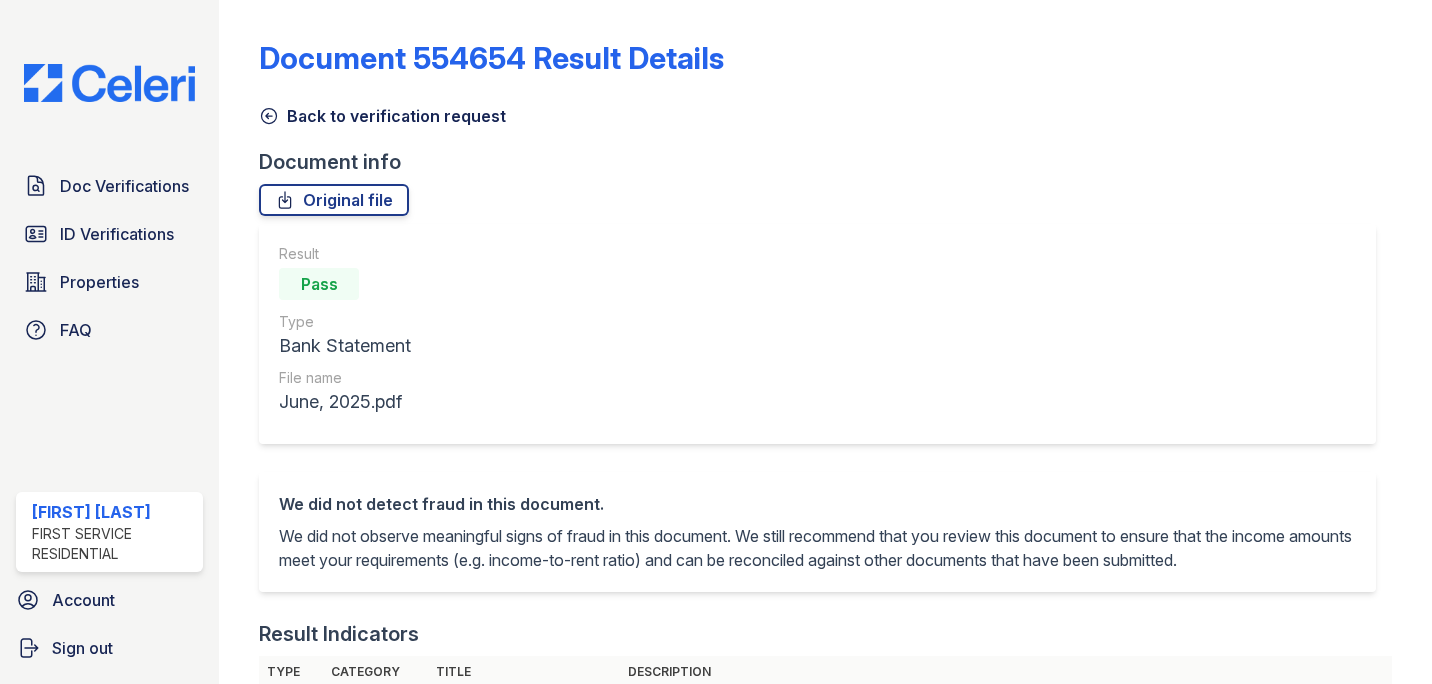 scroll, scrollTop: 0, scrollLeft: 0, axis: both 